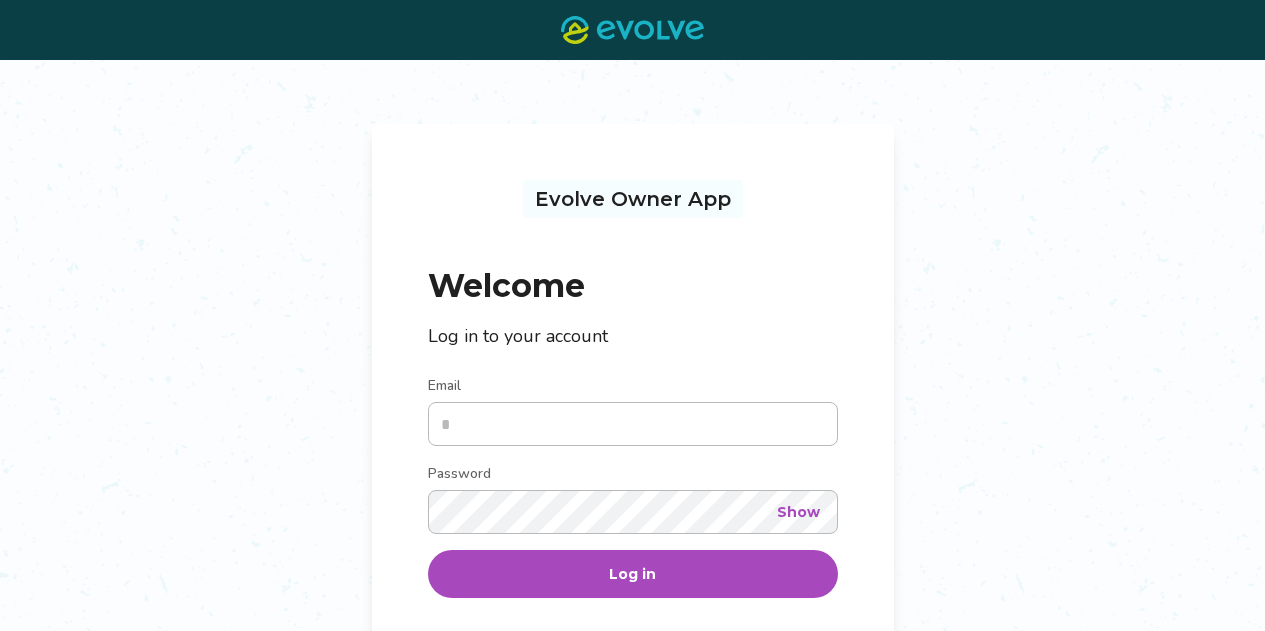 scroll, scrollTop: 0, scrollLeft: 0, axis: both 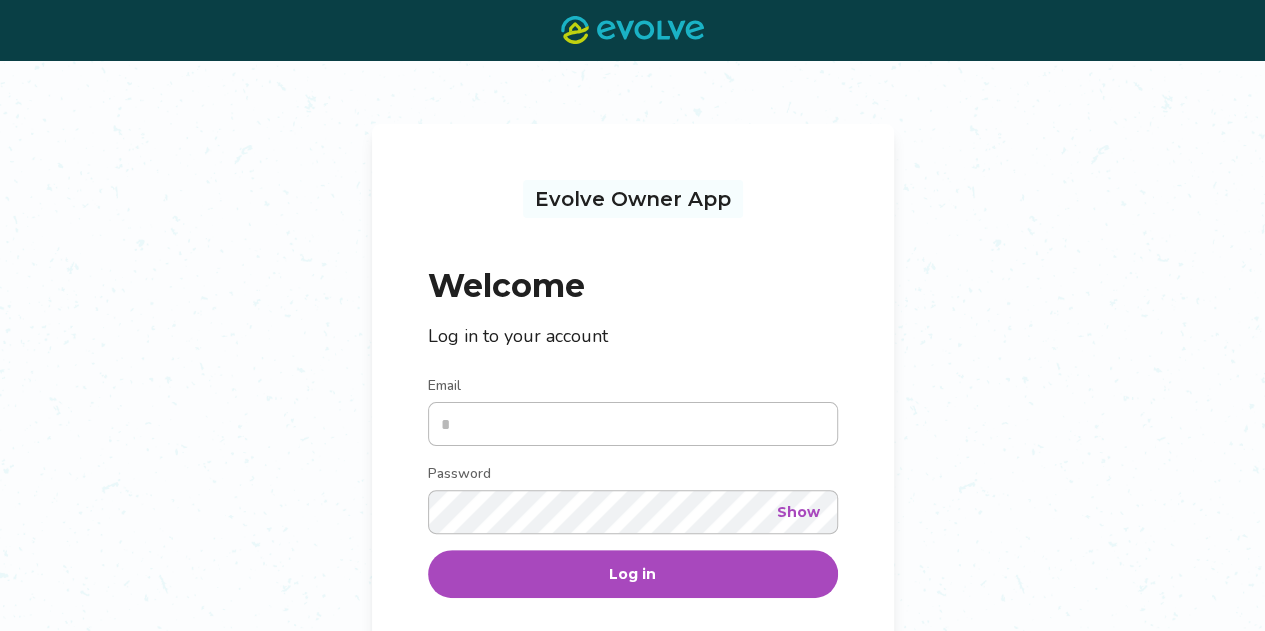 type on "**********" 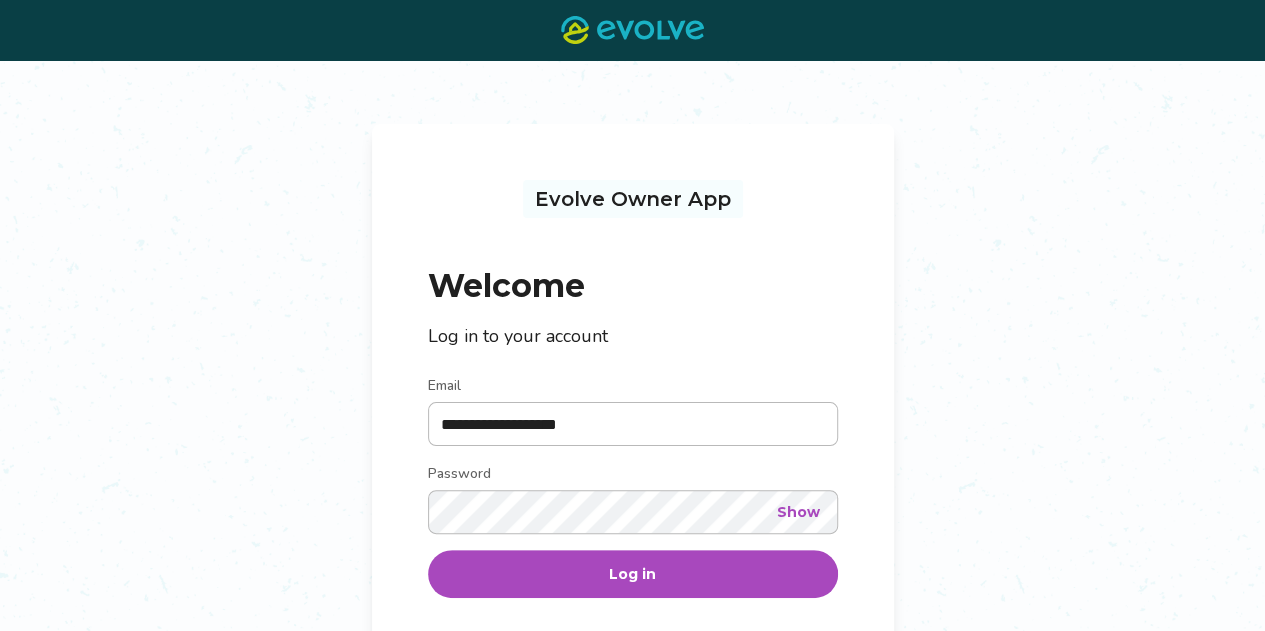 click on "Log in" at bounding box center (633, 574) 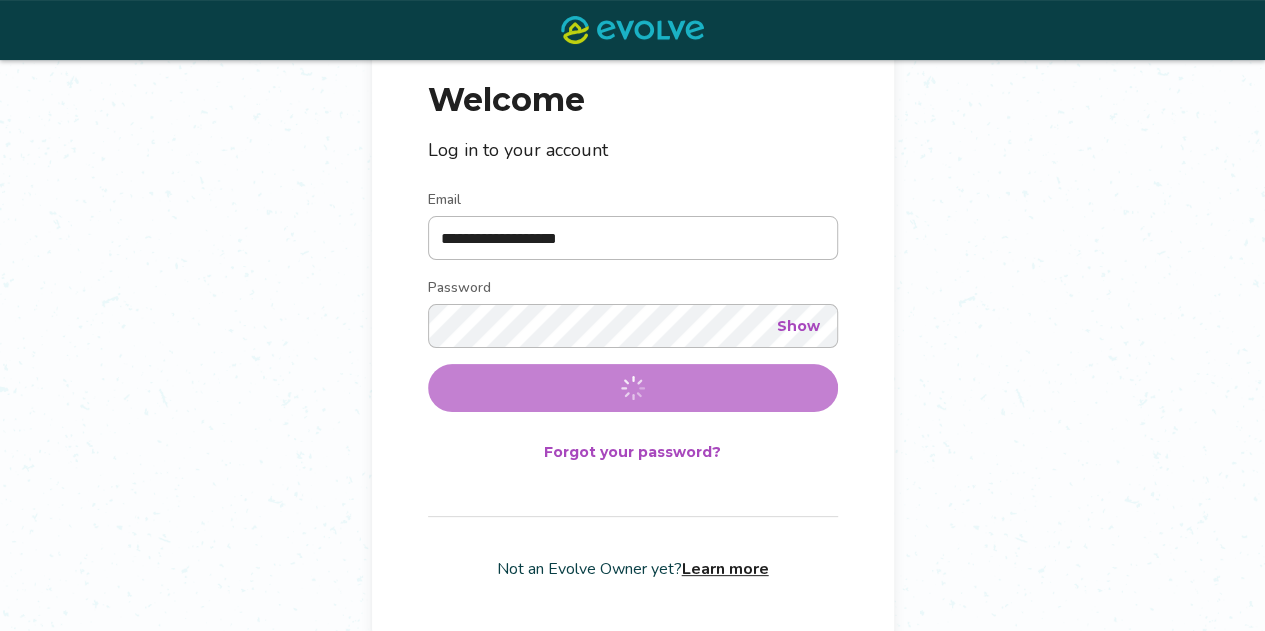 scroll, scrollTop: 191, scrollLeft: 0, axis: vertical 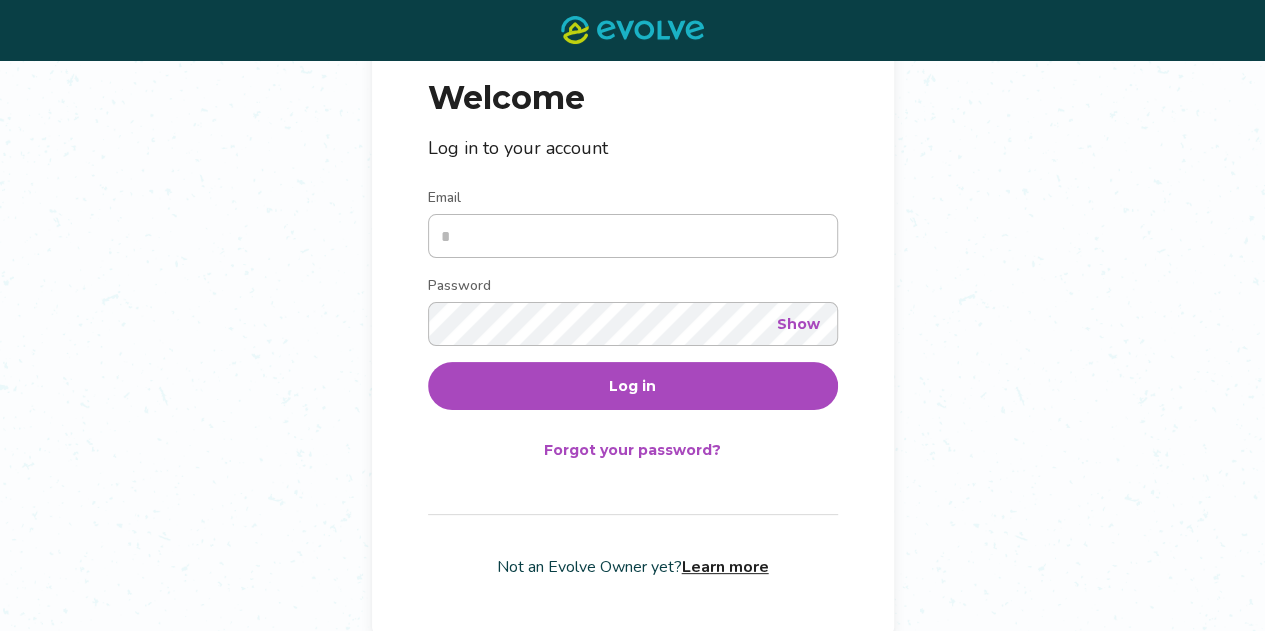 type on "**********" 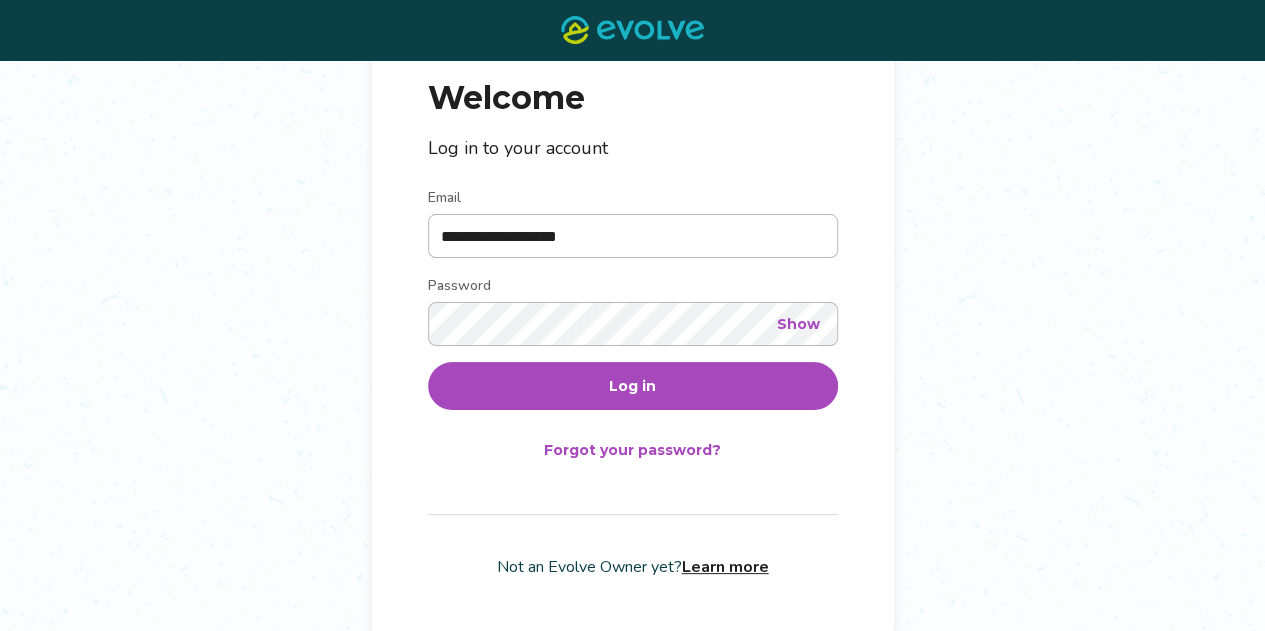 click on "Log in" at bounding box center [632, 386] 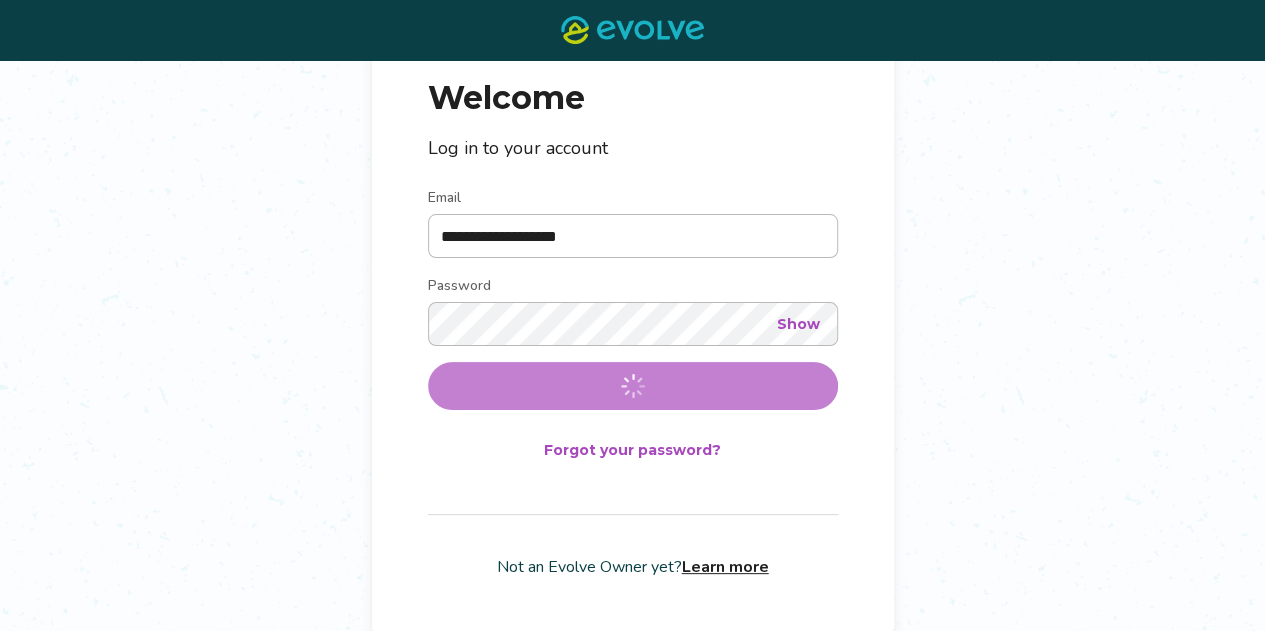 scroll, scrollTop: 0, scrollLeft: 0, axis: both 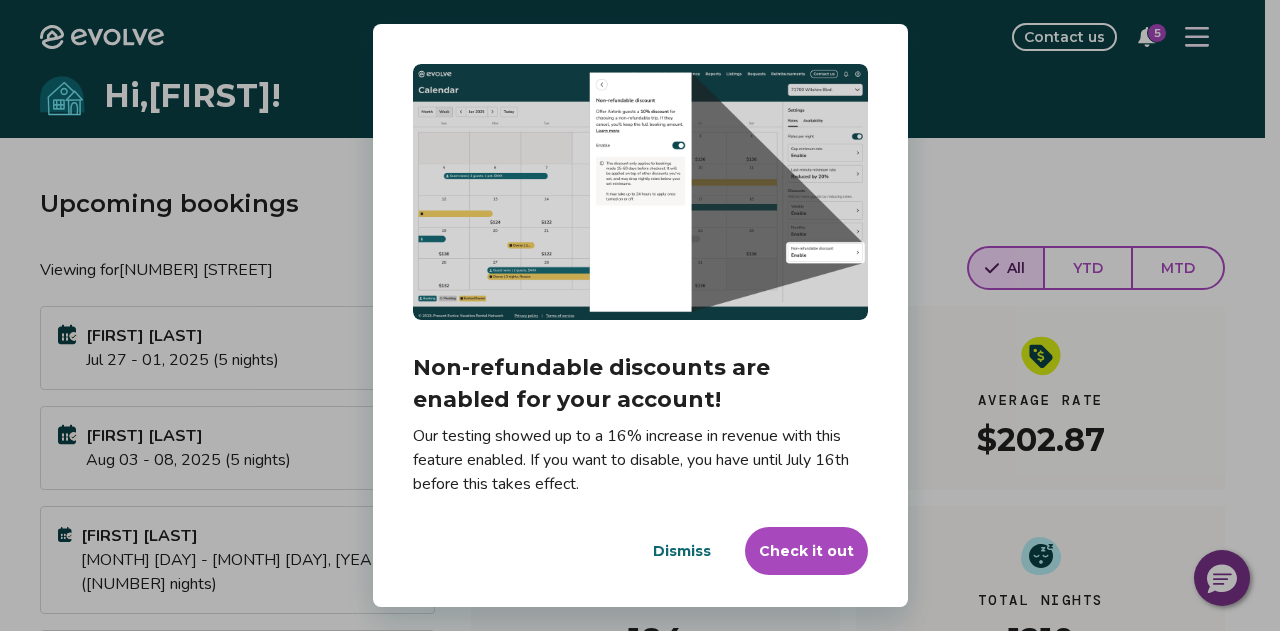 click on "Dialog Non-refundable discounts are enabled for your account! Our testing showed up to a 16% increase in revenue with this feature enabled. If you want to disable, you have until July 16th before this takes effect. Dismiss Check it out" at bounding box center (640, 315) 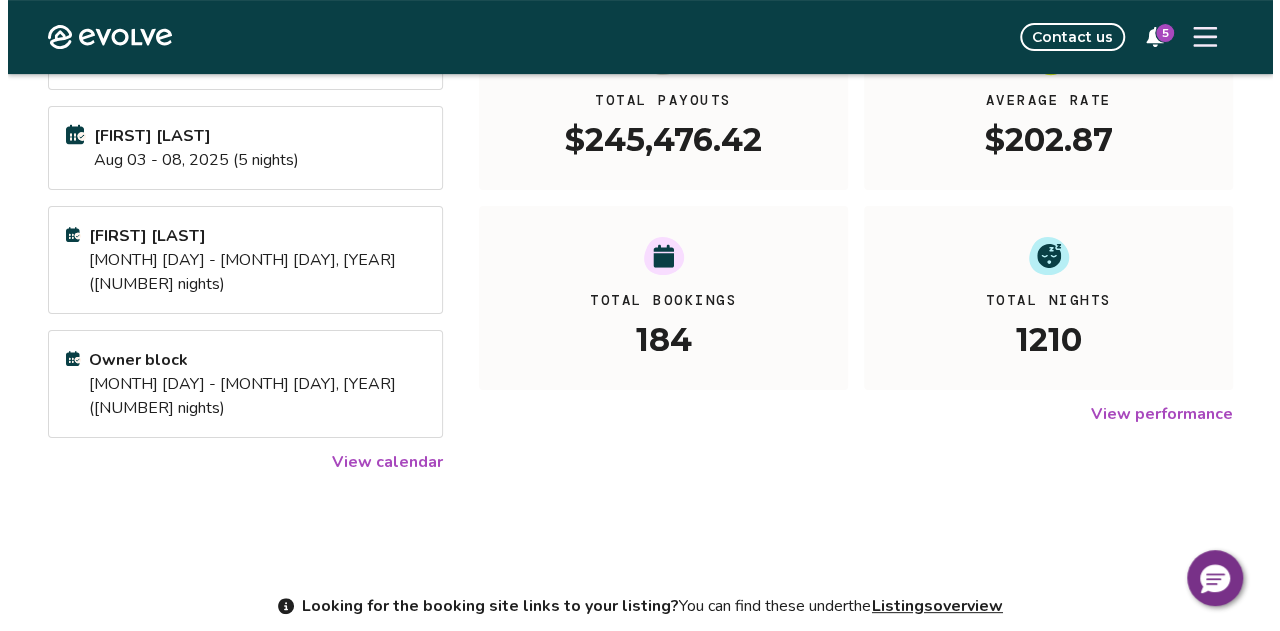 scroll, scrollTop: 0, scrollLeft: 0, axis: both 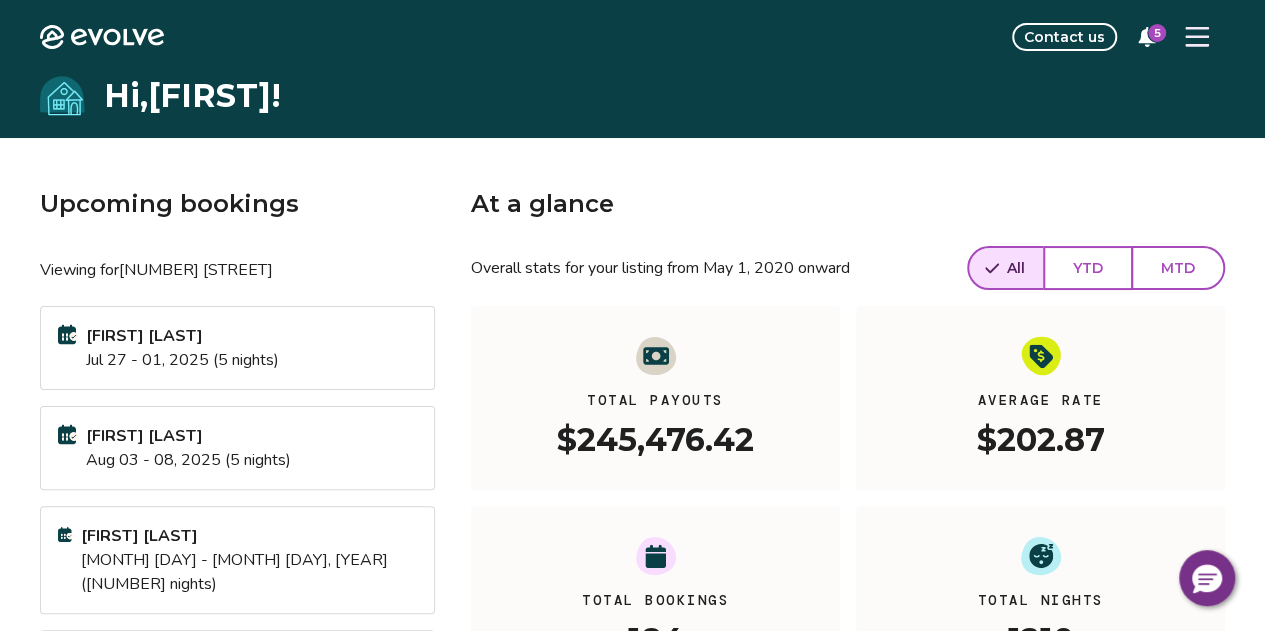 click 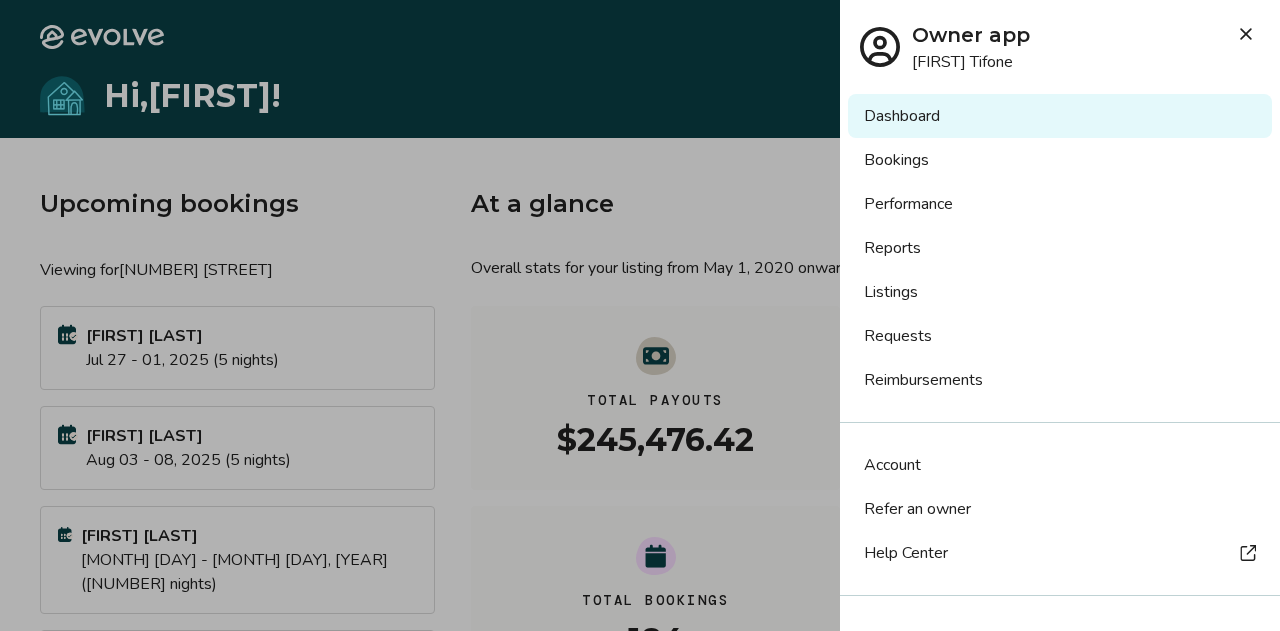 click on "Bookings" at bounding box center (1060, 160) 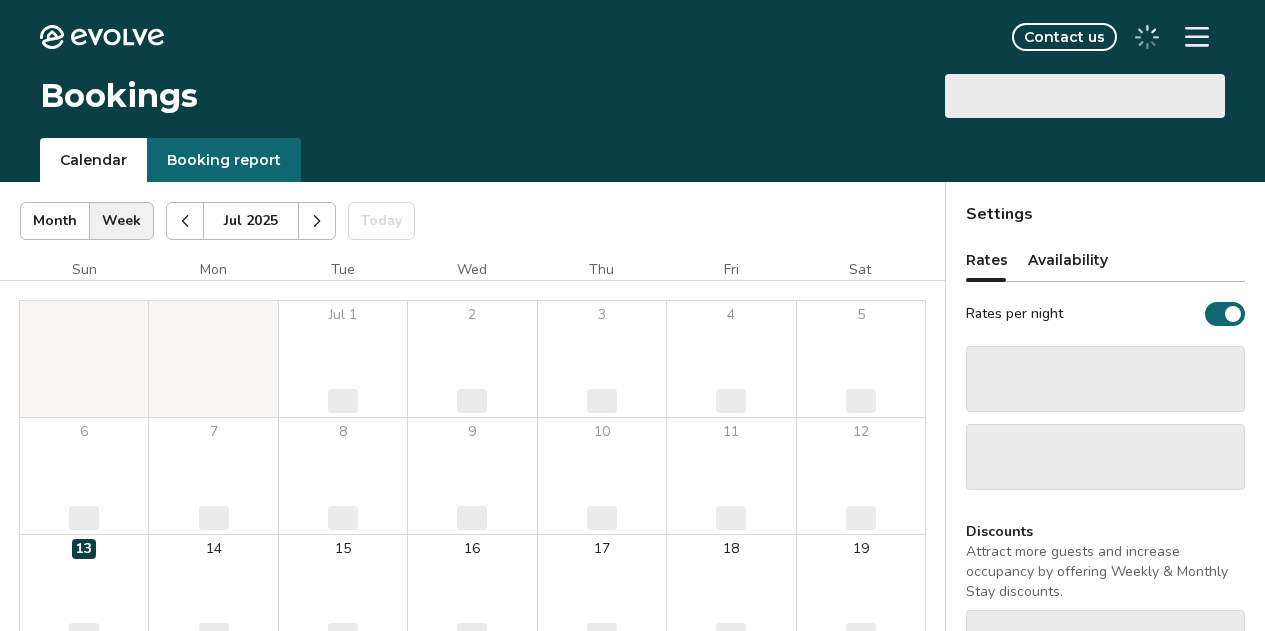 scroll, scrollTop: 0, scrollLeft: 0, axis: both 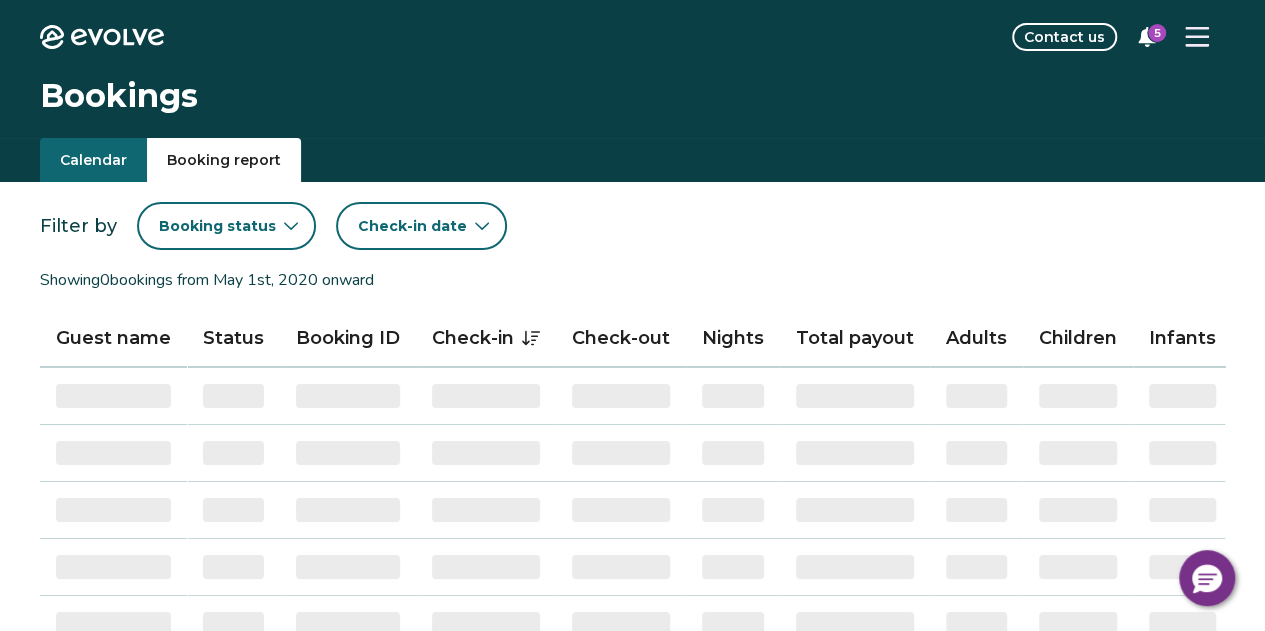 click on "Booking report" at bounding box center (224, 160) 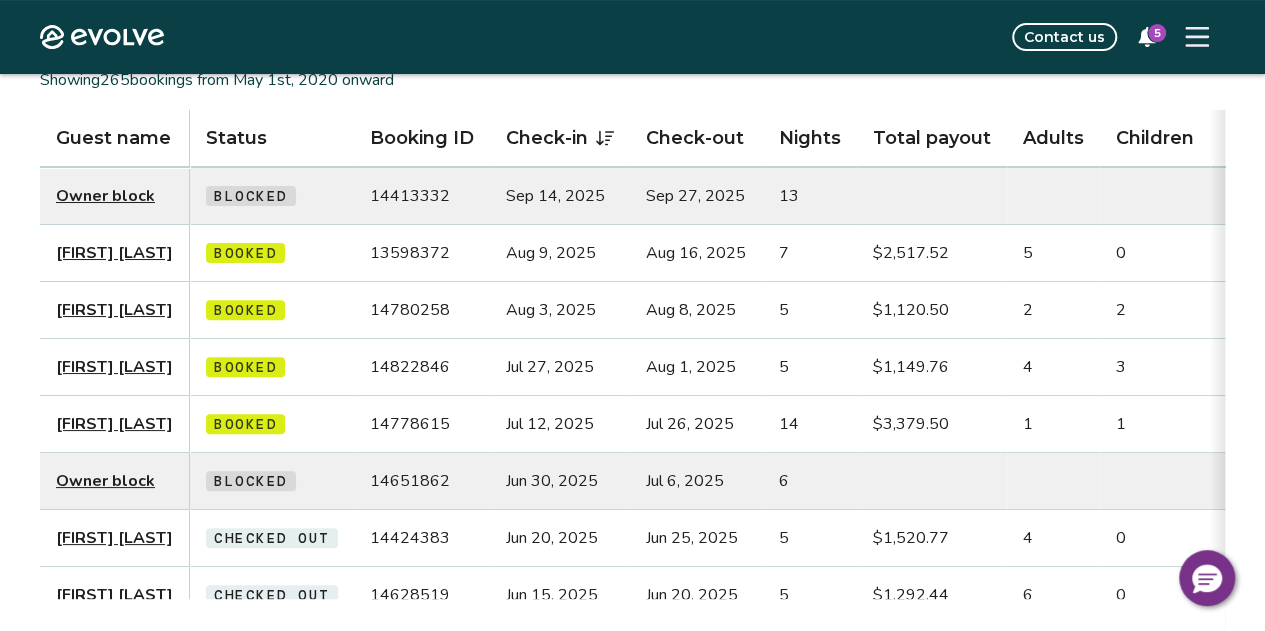 scroll, scrollTop: 100, scrollLeft: 0, axis: vertical 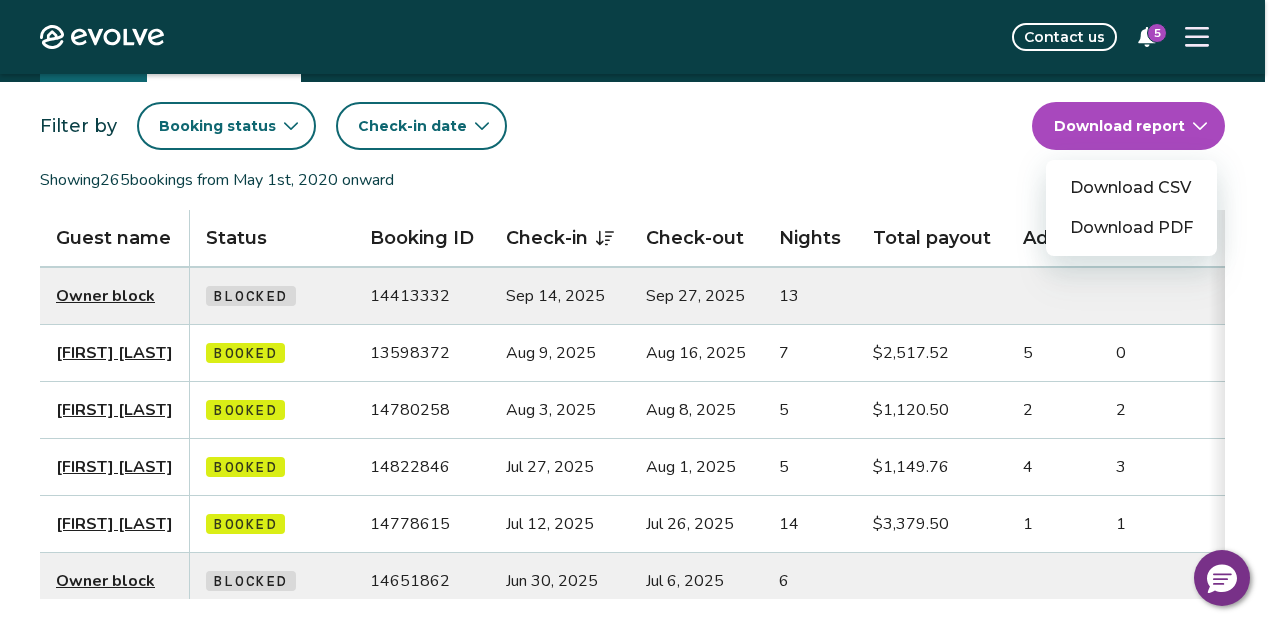 click on "Evolve Contact us 5 Bookings Calendar Booking report Filter by Booking status Check-in date Download   report Download CSV Download PDF Showing  265  bookings    from May 1st, 2020 onward Guest name Status Booking ID Check-in Check-out Nights Total payout Adults Children Infants Pets Listing Guest email Guest phone Date booked Booking site Owner block Blocked 14413332 Sep 14, 2025 Sep 27, 2025 13 Mar 26, 2025 Troy CARPENTER Booked 13598372 Aug 9, 2025 Aug 16, 2025 7 $2,517.52 5 0 No kerrilou98@msn.com (304) 641-2687 Aug 13, 2024 VRBO Heidi Dunlap Booked 14780258 Aug 3, 2025 Aug 8, 2025 5 $1,120.50 2 2 0 No thewildsalmoncompany@gmail.com (828) 216-2565 Jun 22, 2025 Evolve Jolene Bray Booked 14822846 Jul 27, 2025 Aug 1, 2025 5 $1,149.76 4 3 0 No (434) 546-3283 Jul 2, 2025 Airbnb Meghan Lorentzen Booked 14778615 Jul 12, 2025 Jul 26, 2025 14 $3,379.50 1 1 0 No meglorentz@gmail.com (703) 740-6250 Jun 22, 2025 Evolve Owner block Blocked 14651862 Jun 30, 2025 Jul 6, 2025 6 May 23, 2025 Tonya Ranck Checked out 5 4 0" at bounding box center [640, 788] 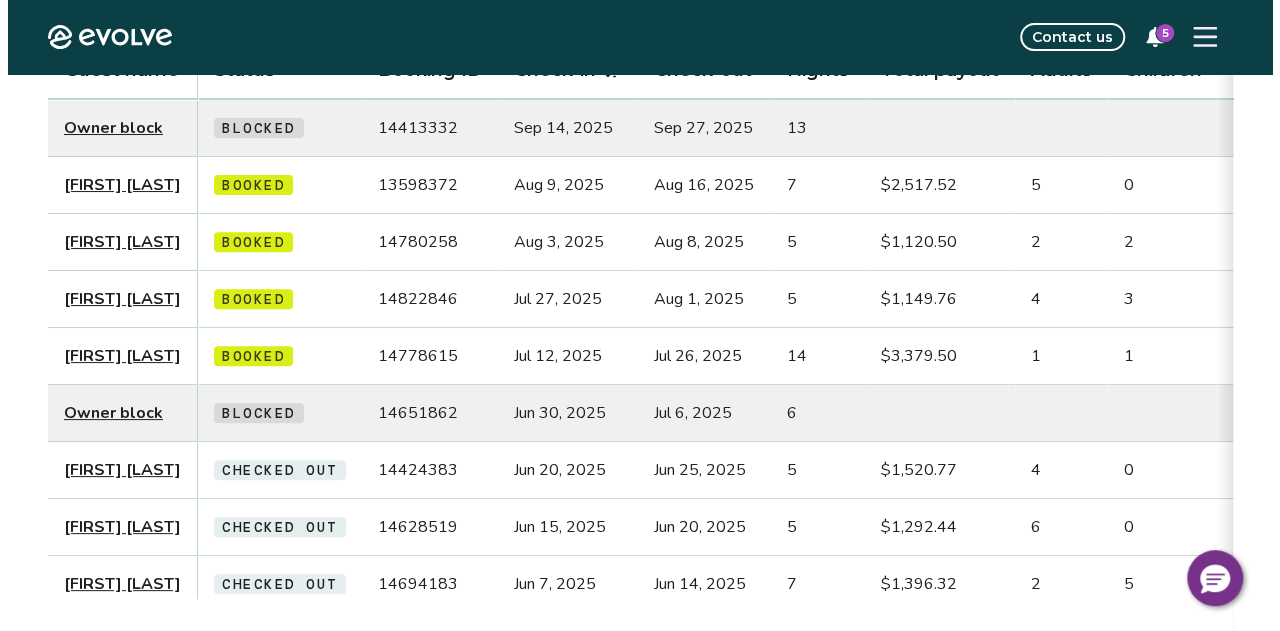 scroll, scrollTop: 0, scrollLeft: 0, axis: both 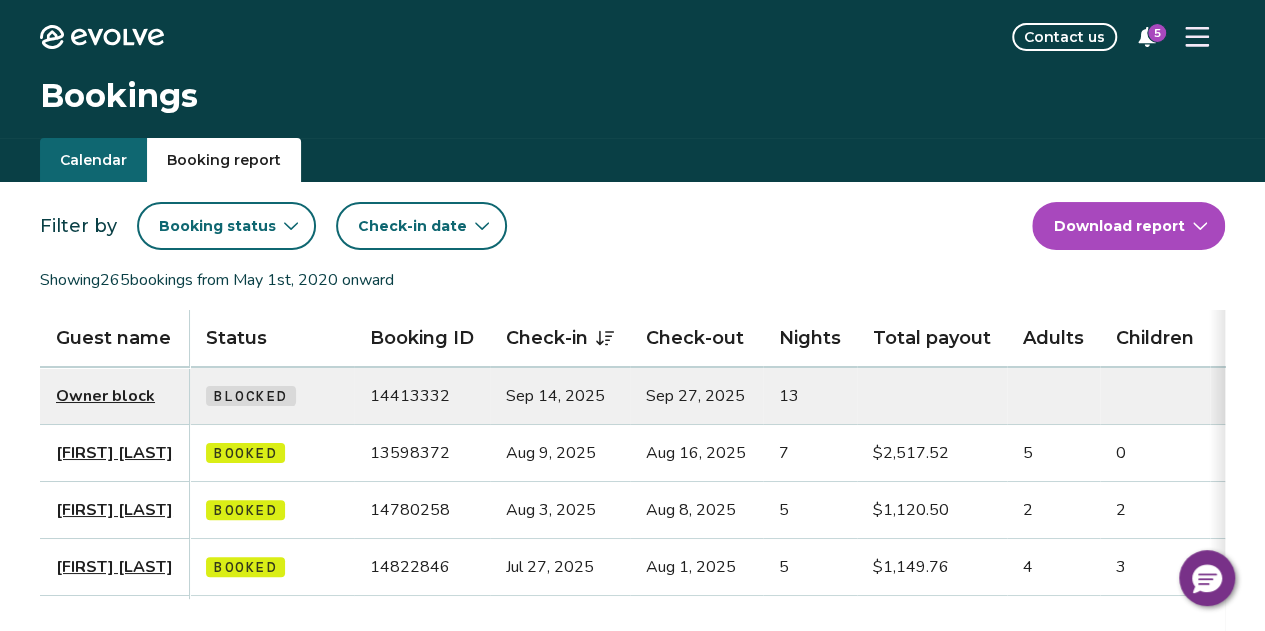 click 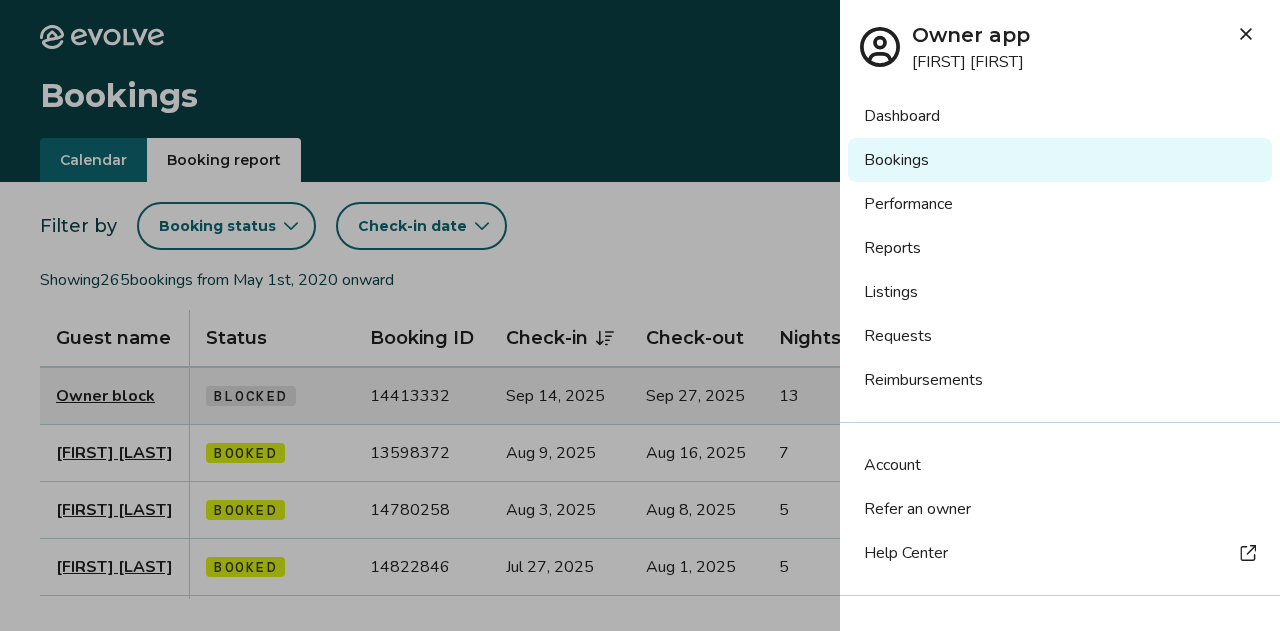 click on "Bookings" at bounding box center [1060, 160] 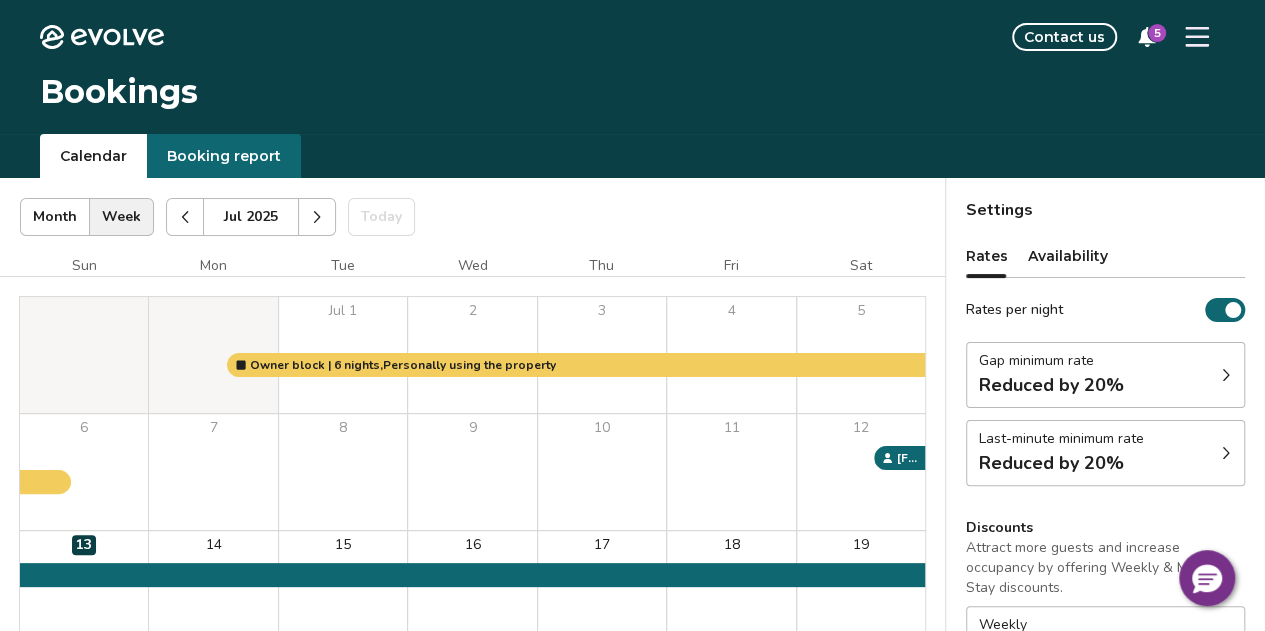 scroll, scrollTop: 0, scrollLeft: 0, axis: both 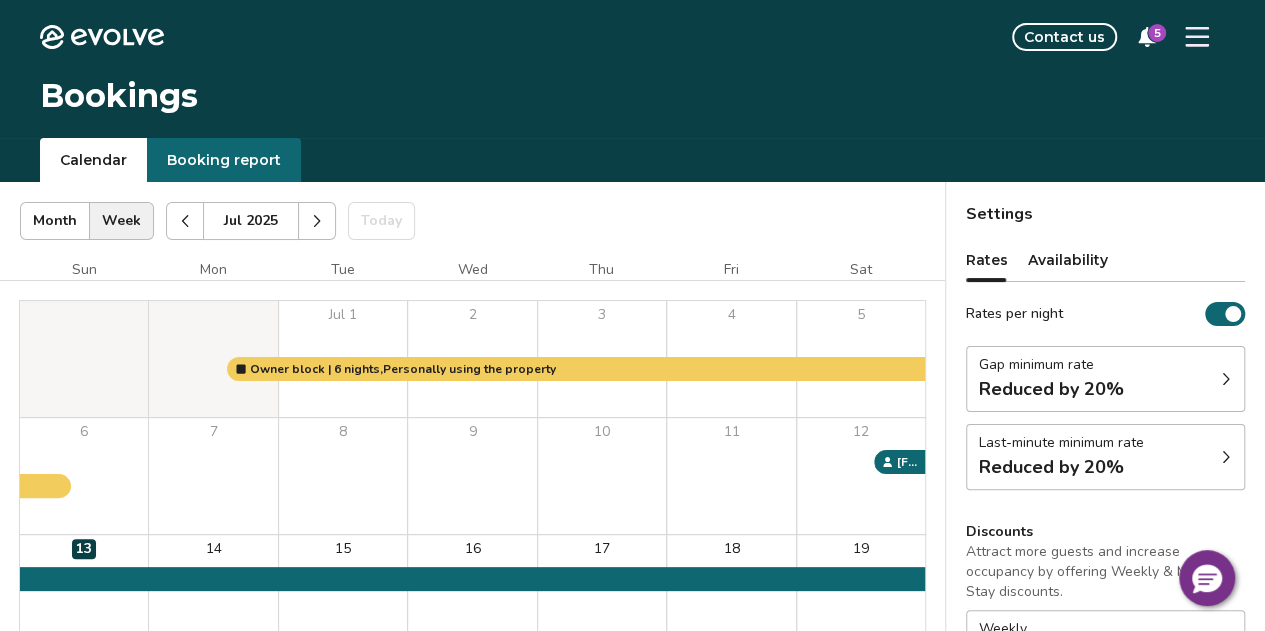 click at bounding box center [317, 221] 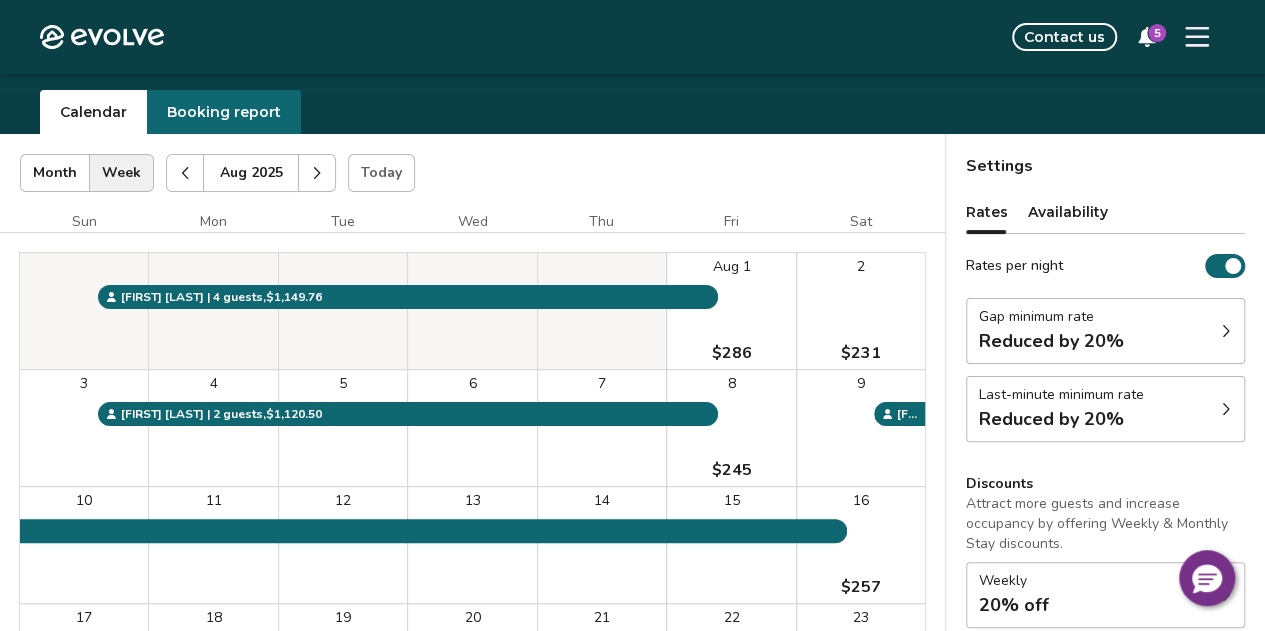 scroll, scrollTop: 0, scrollLeft: 0, axis: both 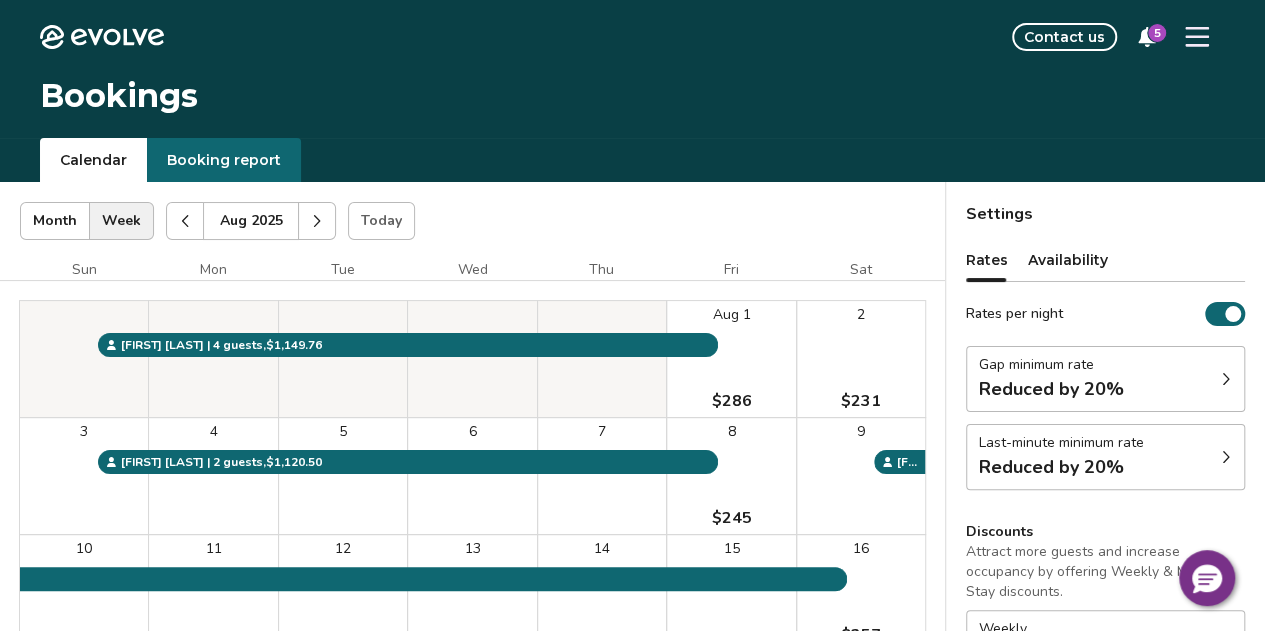 click on "Availability" at bounding box center (1068, 260) 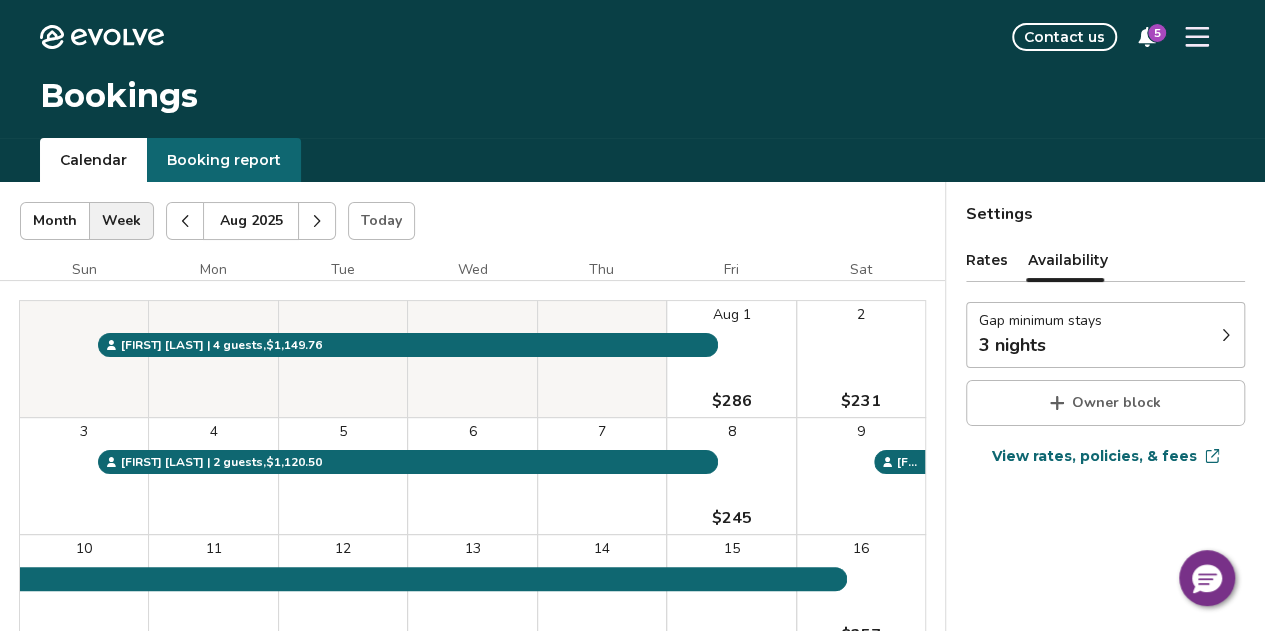 click on "Rates" at bounding box center (987, 260) 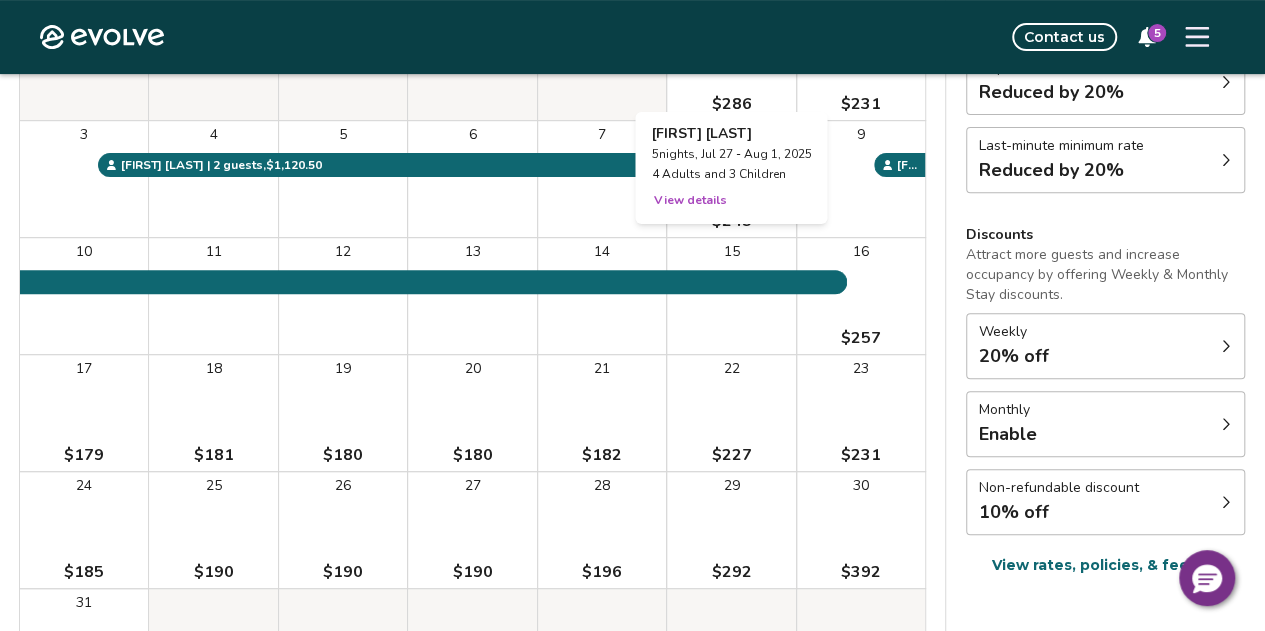 scroll, scrollTop: 300, scrollLeft: 0, axis: vertical 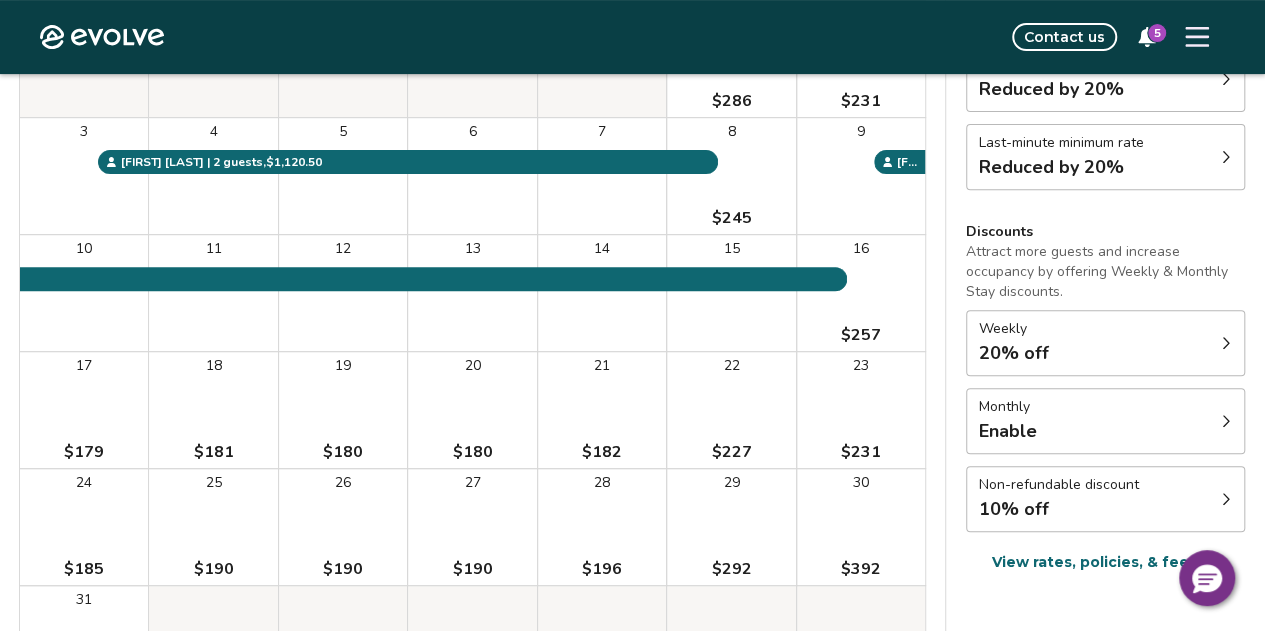 click 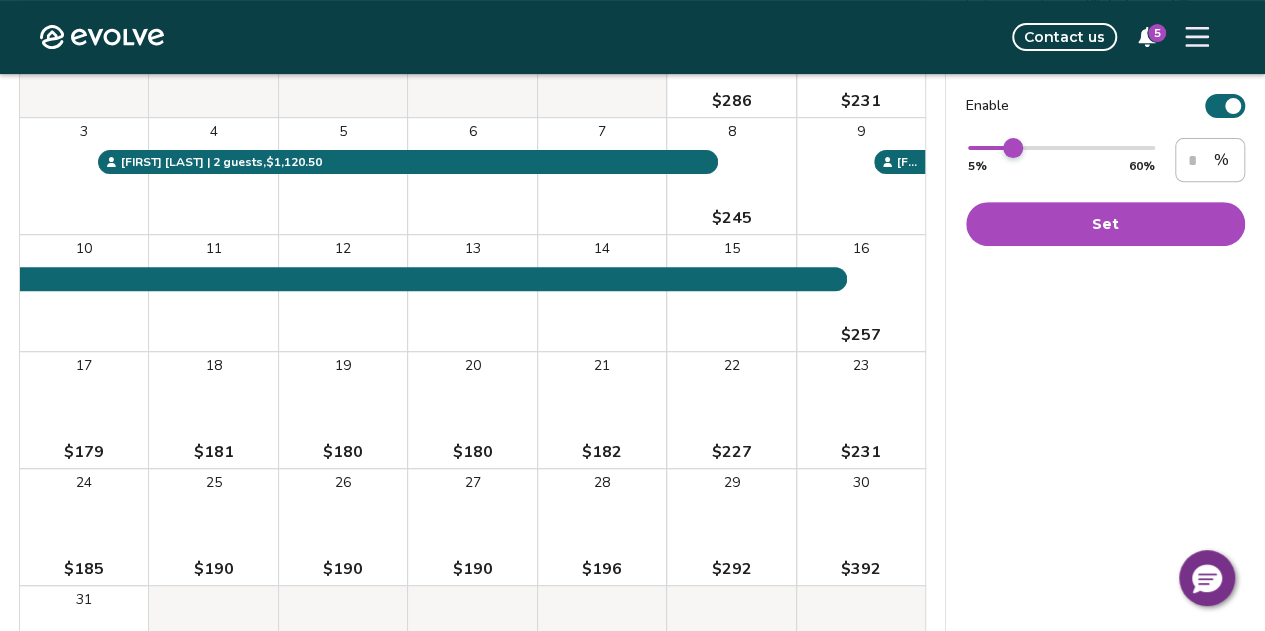 click at bounding box center [988, 148] 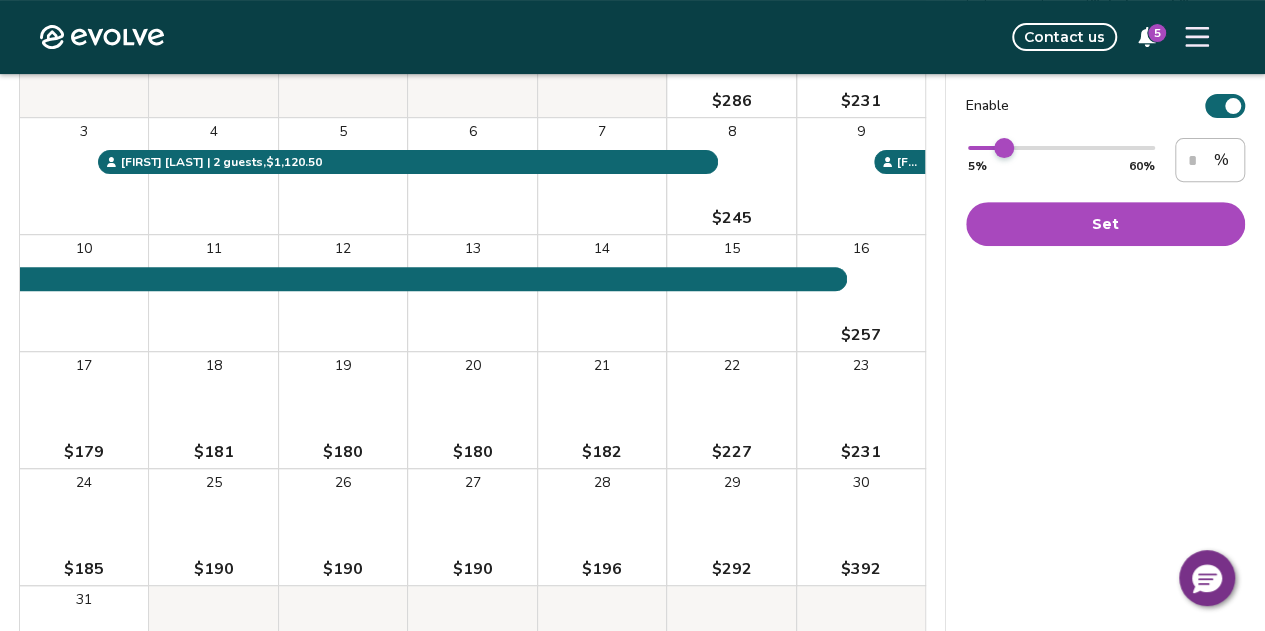 click at bounding box center [983, 148] 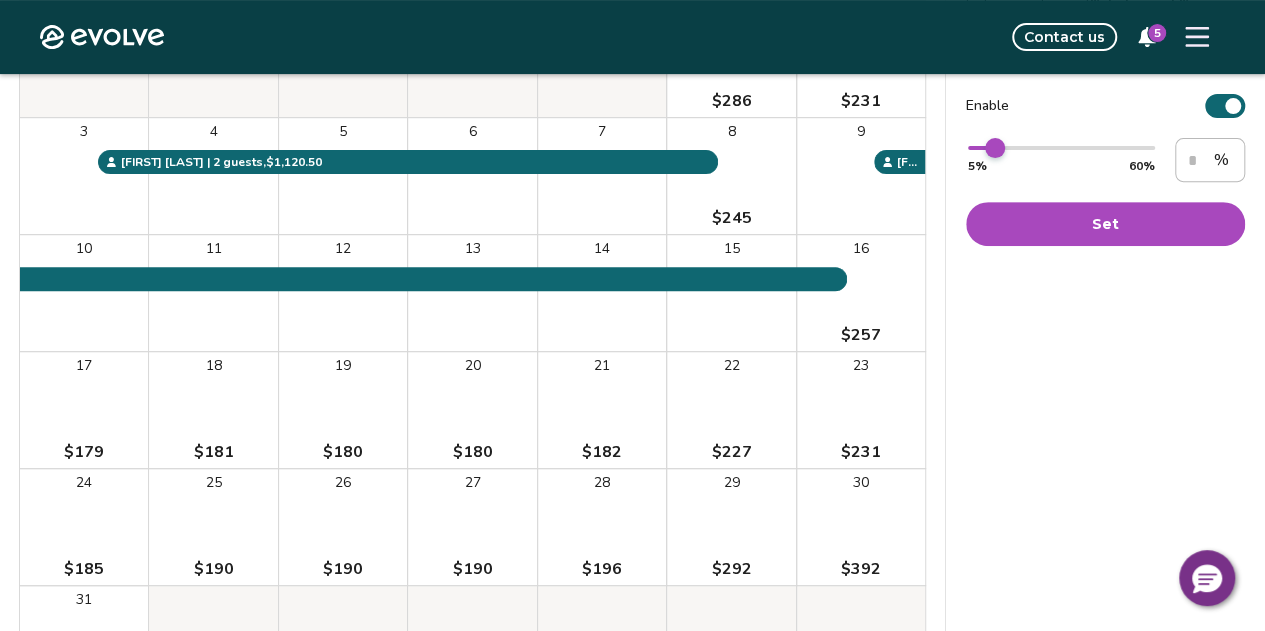 click at bounding box center [978, 148] 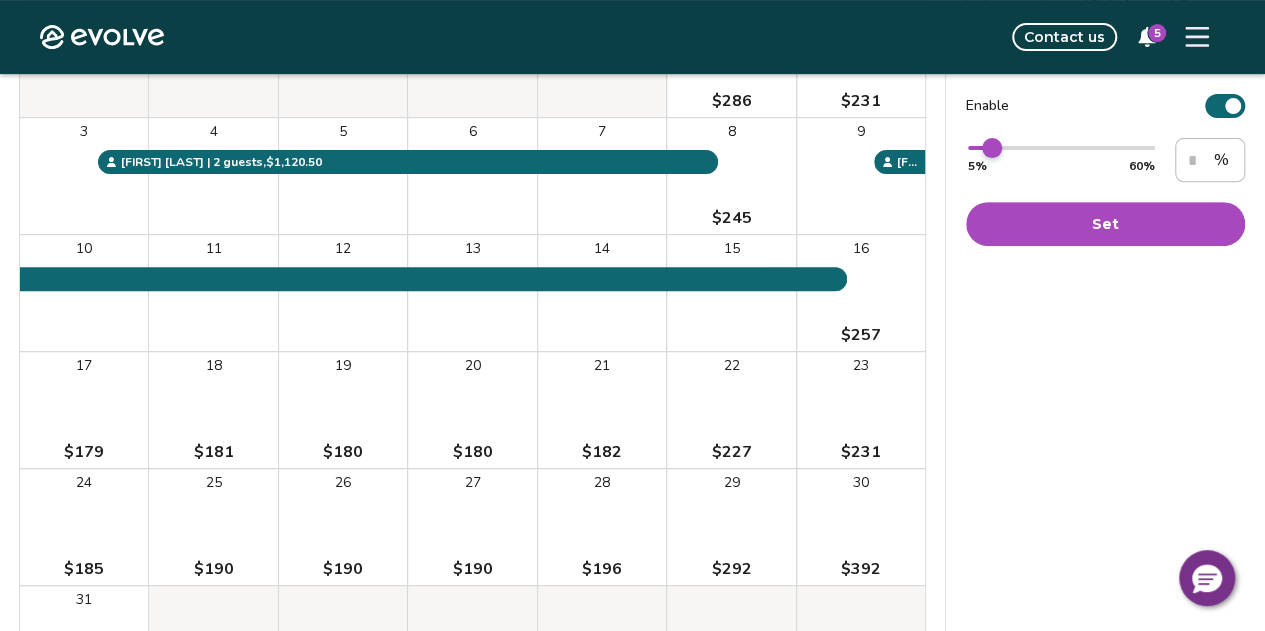 click at bounding box center [976, 148] 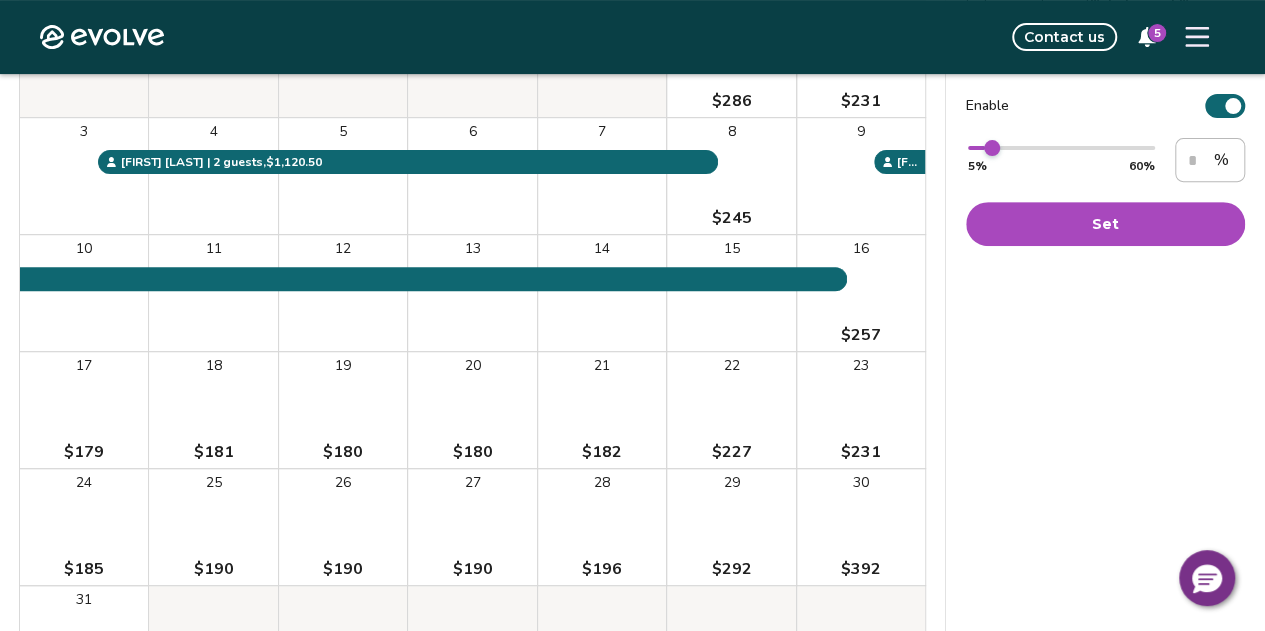 click on "Set" at bounding box center (1105, 224) 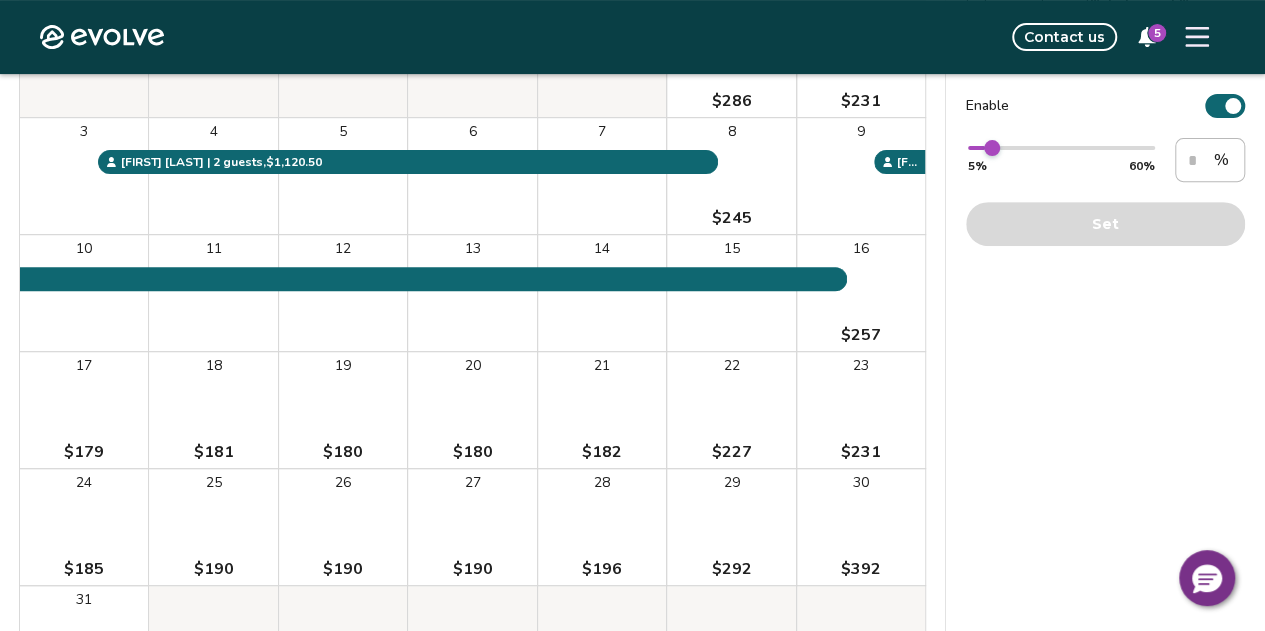 click on "Weekly discount Set a max-discount  % between 5% – 60%.  Your discount may bring your nightly rate below your minimum rates in some instances.   Learn more Enable ** 5% 60% ** % Set" at bounding box center [1105, 322] 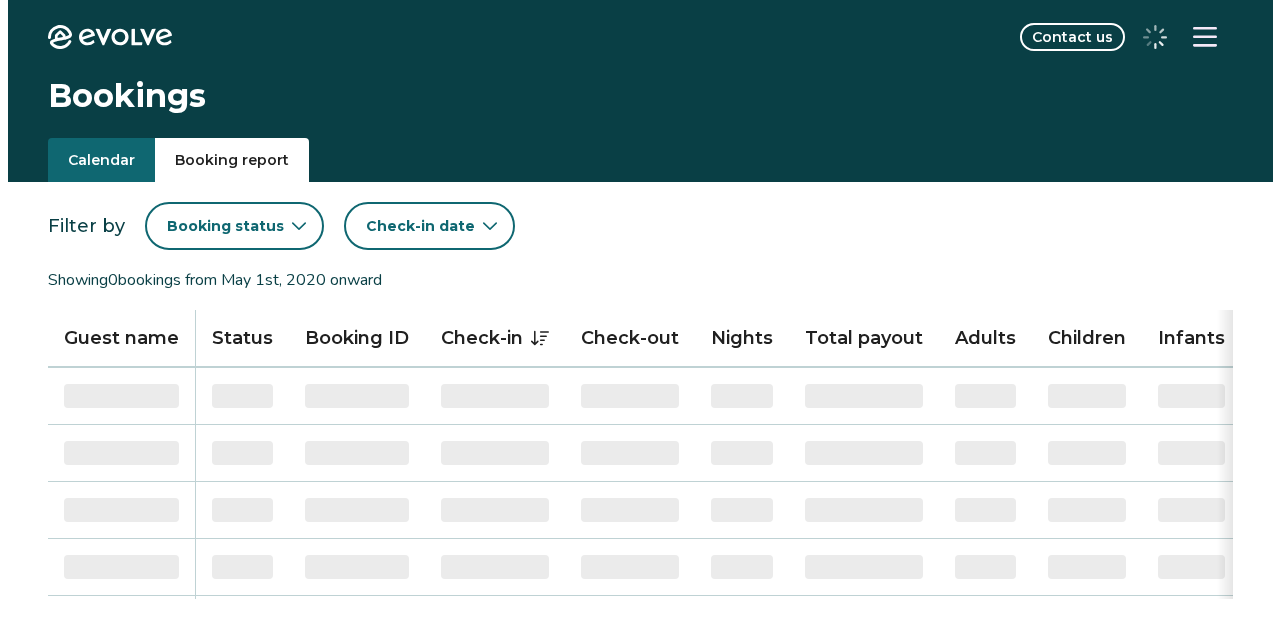 scroll, scrollTop: 0, scrollLeft: 0, axis: both 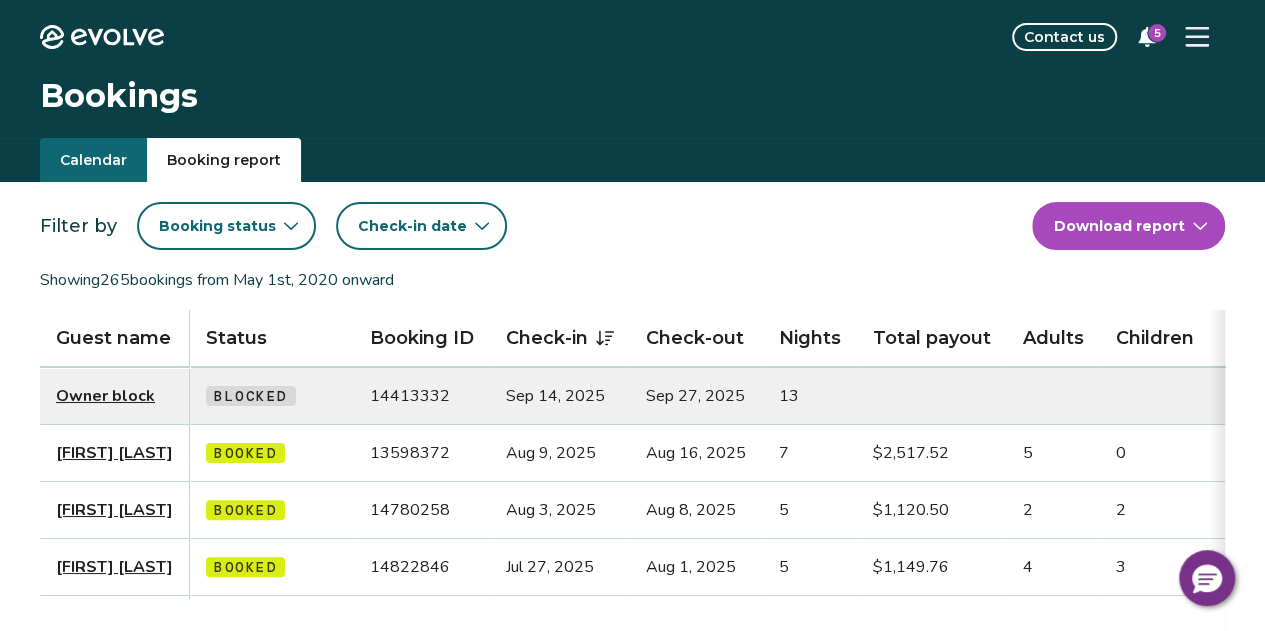 click 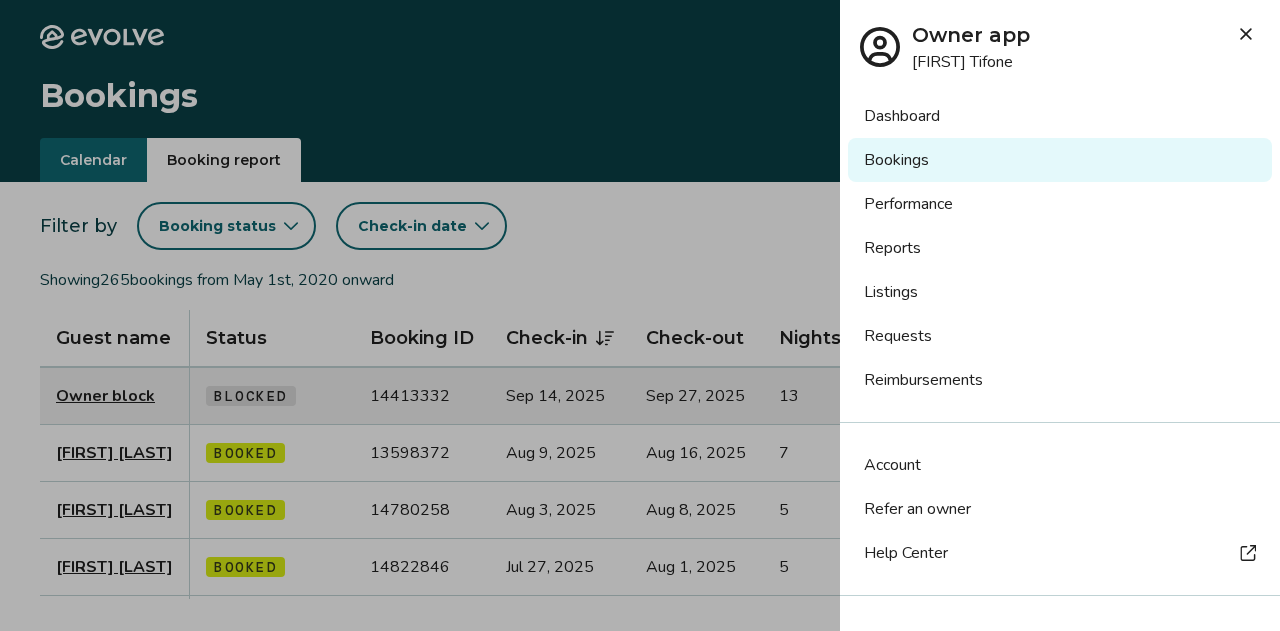 click on "Dashboard" at bounding box center (1060, 116) 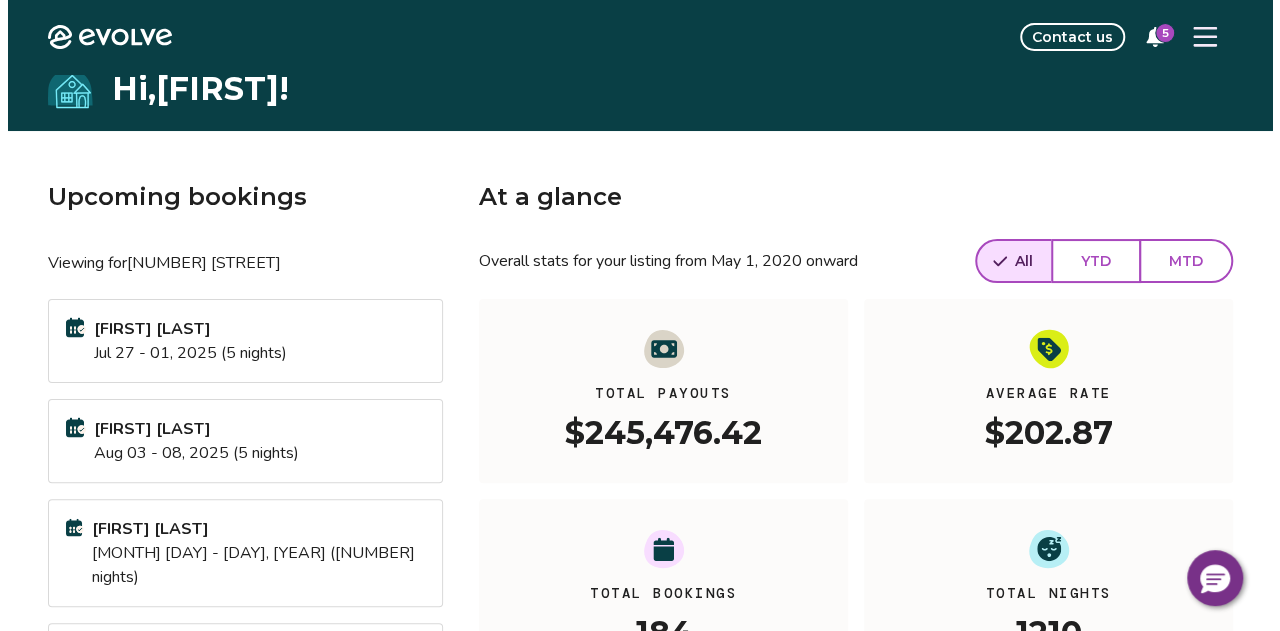 scroll, scrollTop: 0, scrollLeft: 0, axis: both 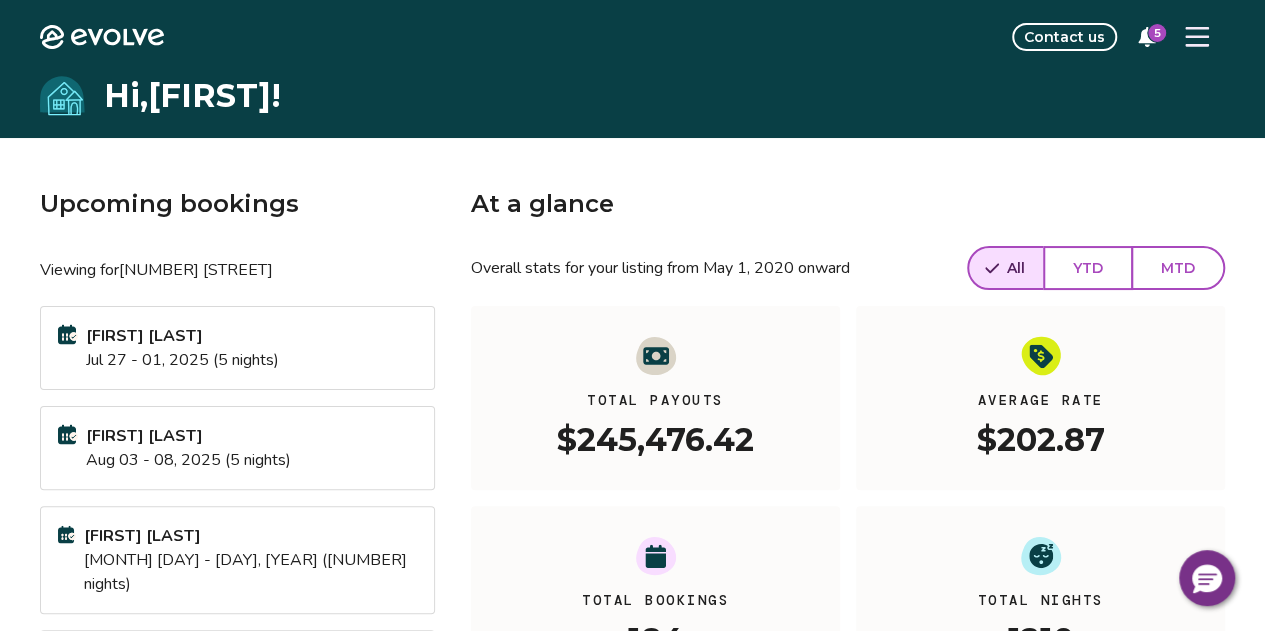 click 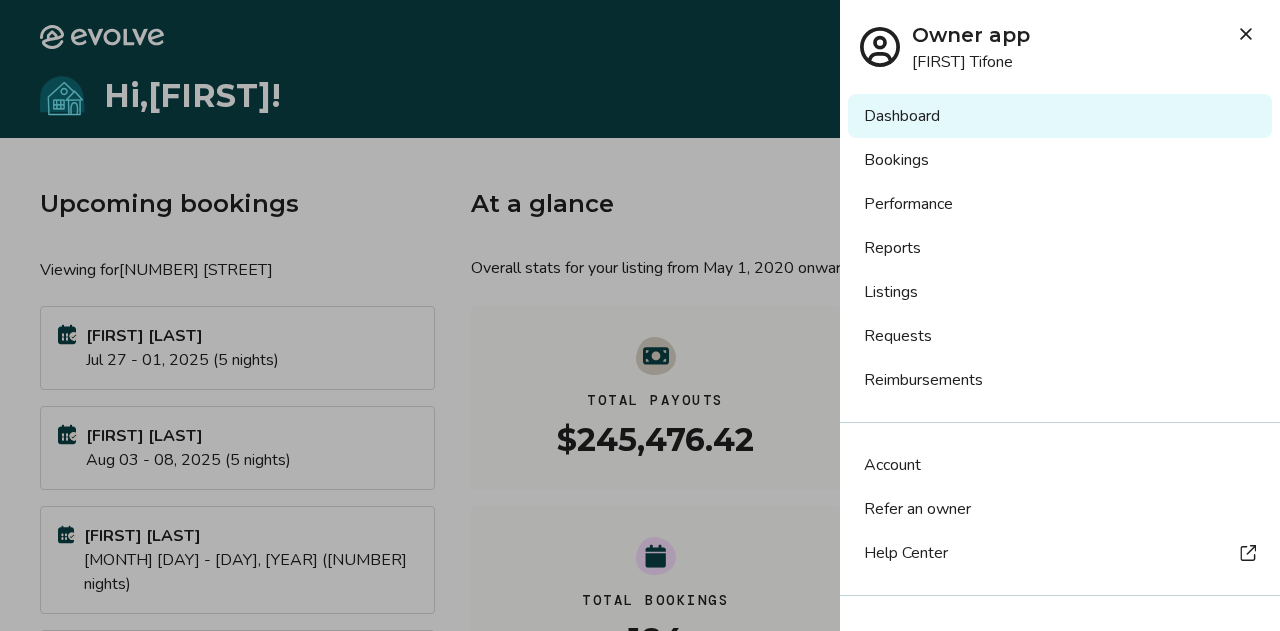 click on "Bookings" at bounding box center (1060, 160) 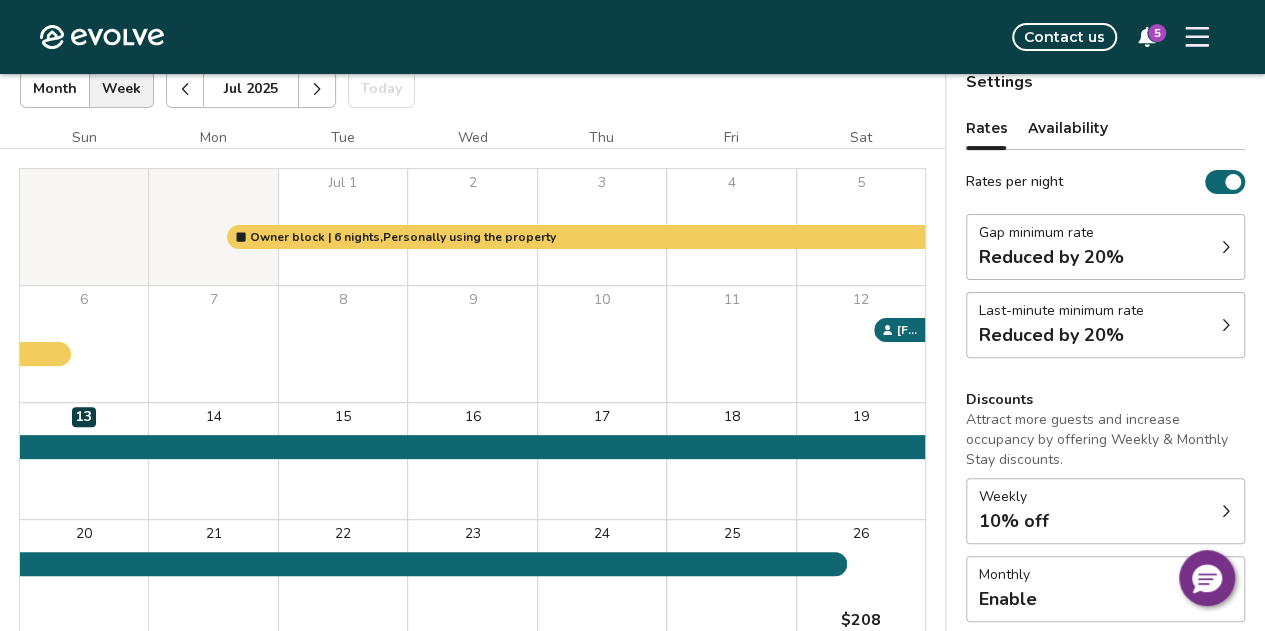 scroll, scrollTop: 200, scrollLeft: 0, axis: vertical 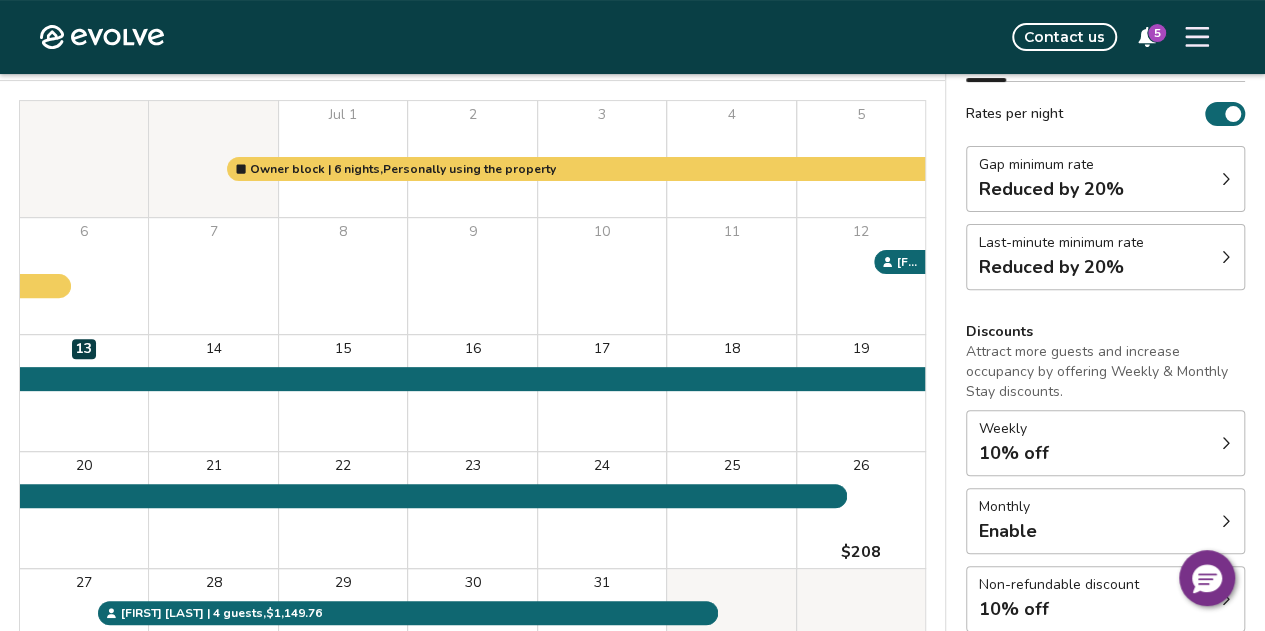 click 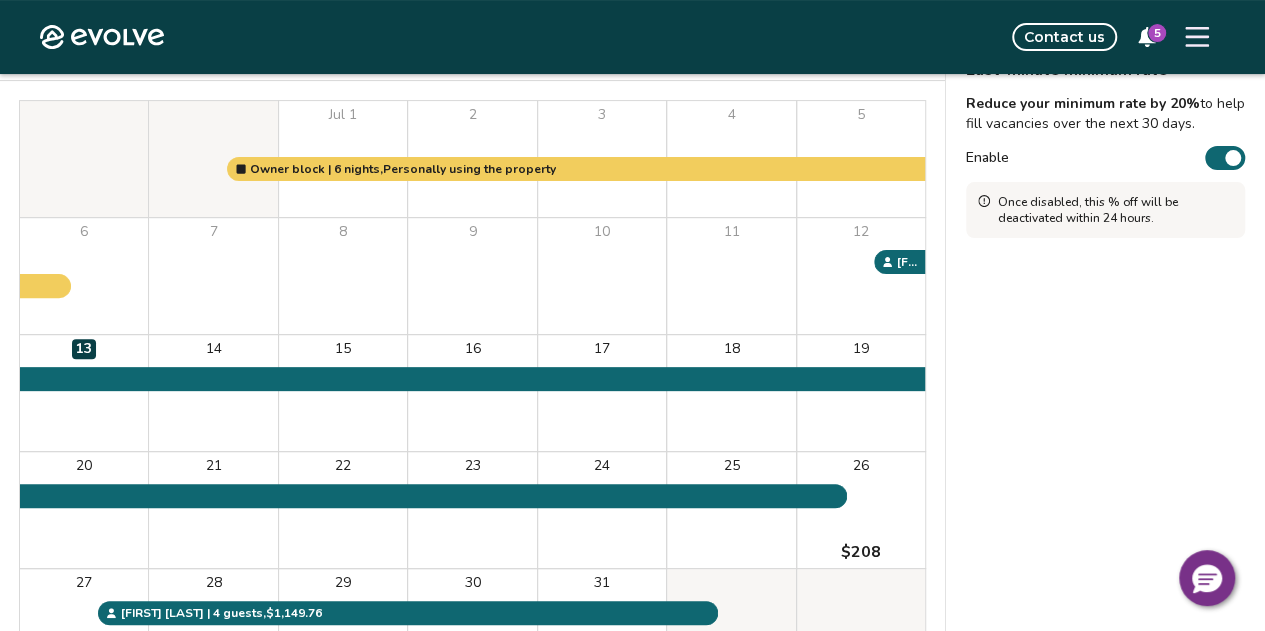 click on "Last-minute minimum rate Reduce your minimum rate by 20%  to help fill vacancies over the next 30 days. Enable Once disabled, this % off will be deactivated within 24 hours." at bounding box center [1105, 368] 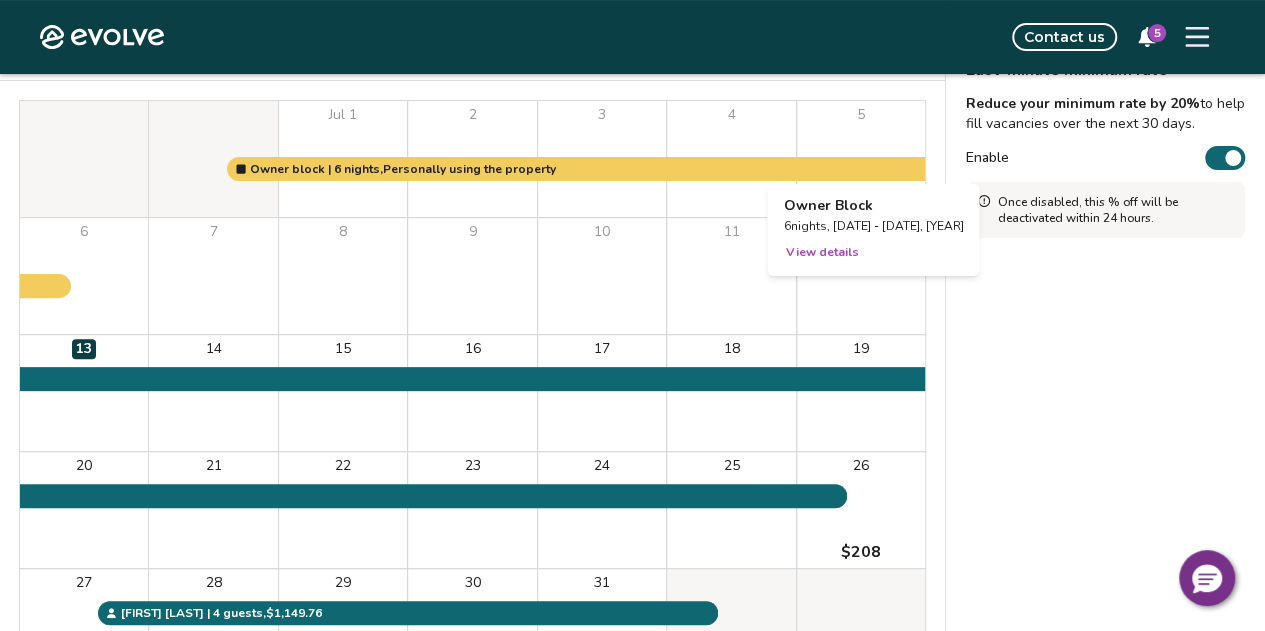 click on "5" at bounding box center [861, 115] 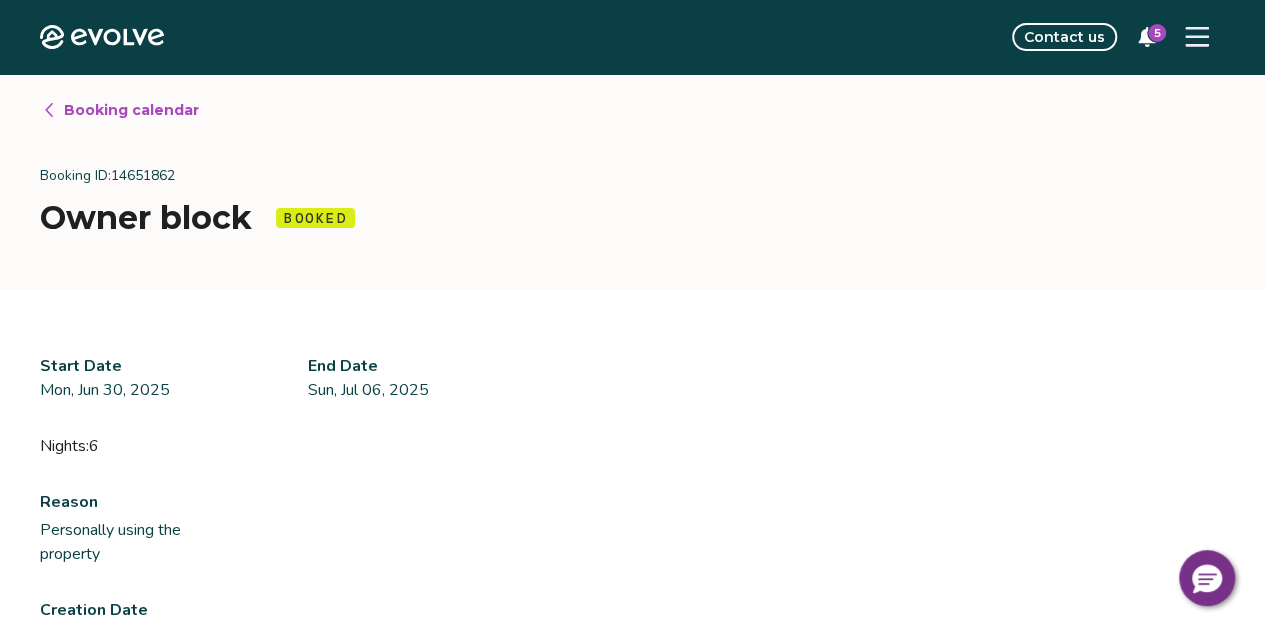 scroll, scrollTop: 200, scrollLeft: 0, axis: vertical 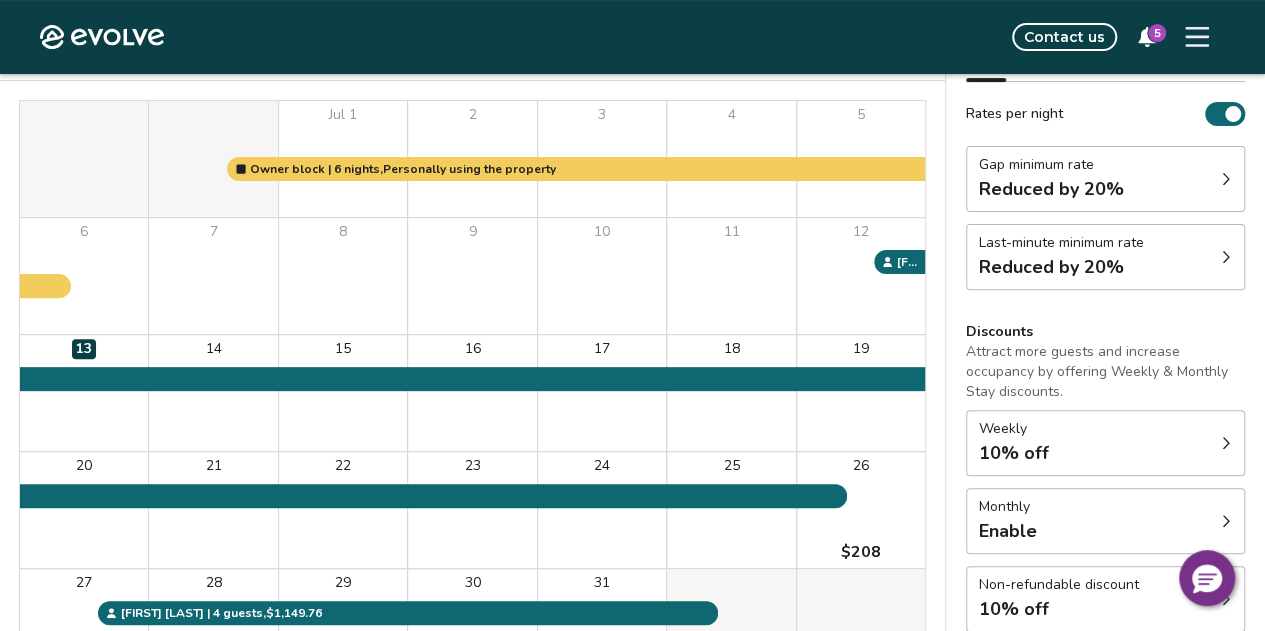 click on "Gap minimum rate" at bounding box center (1051, 165) 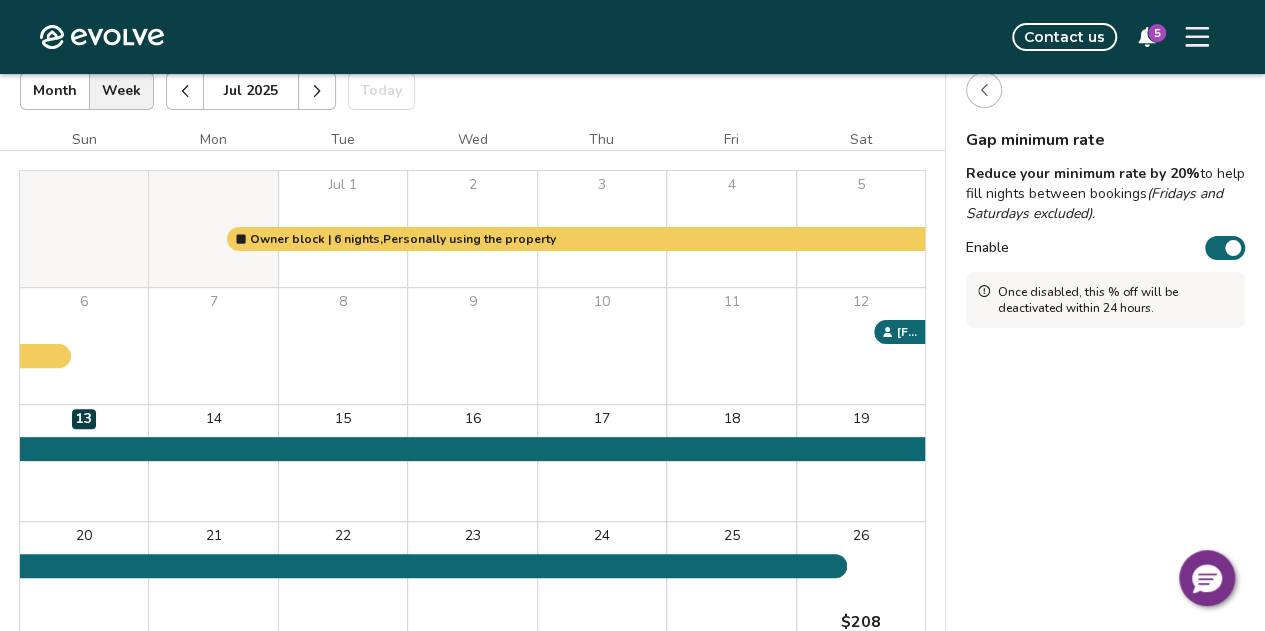 scroll, scrollTop: 100, scrollLeft: 0, axis: vertical 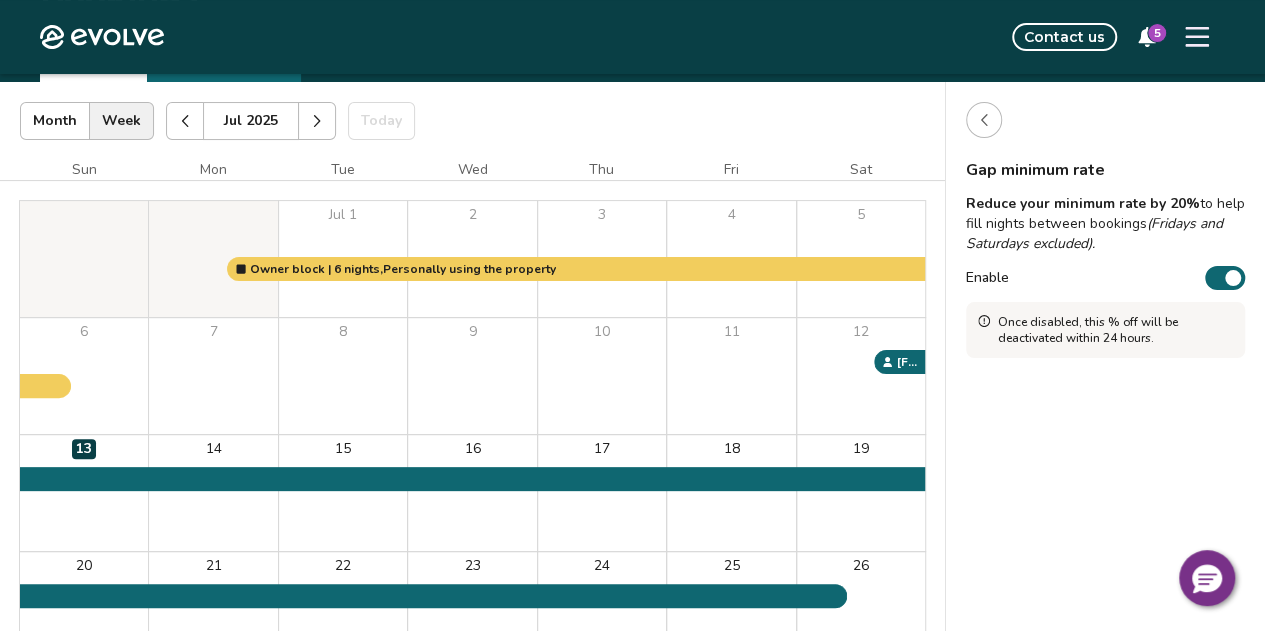 click 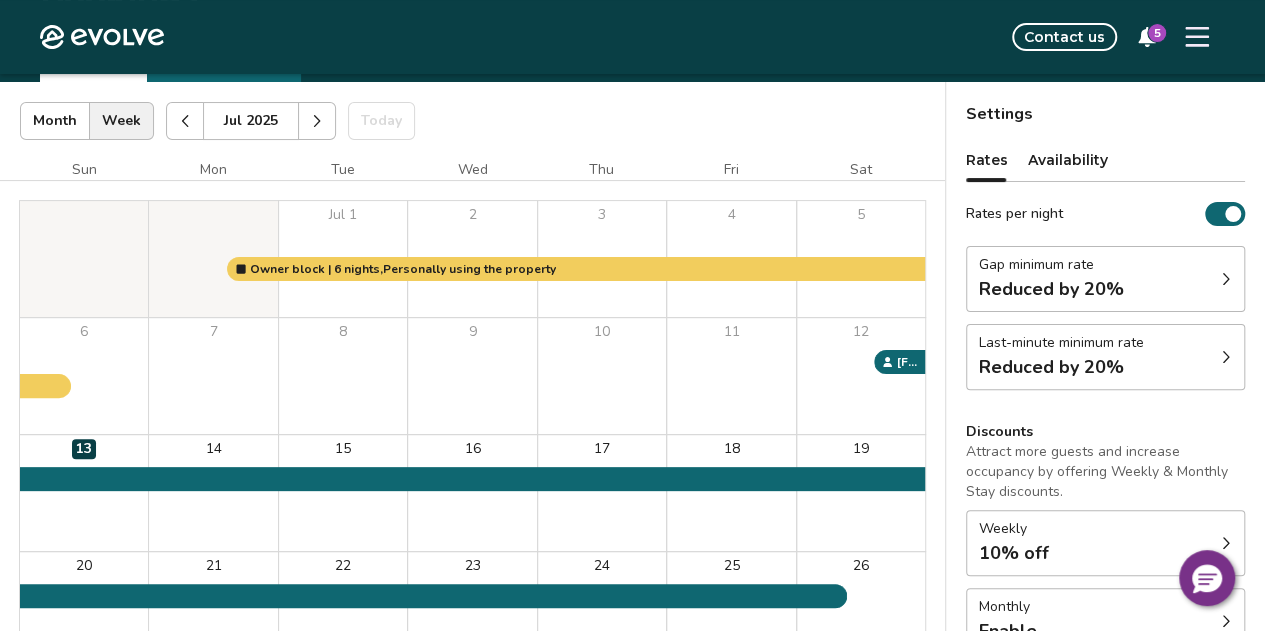 click on "Reduced by 20%" at bounding box center (1051, 367) 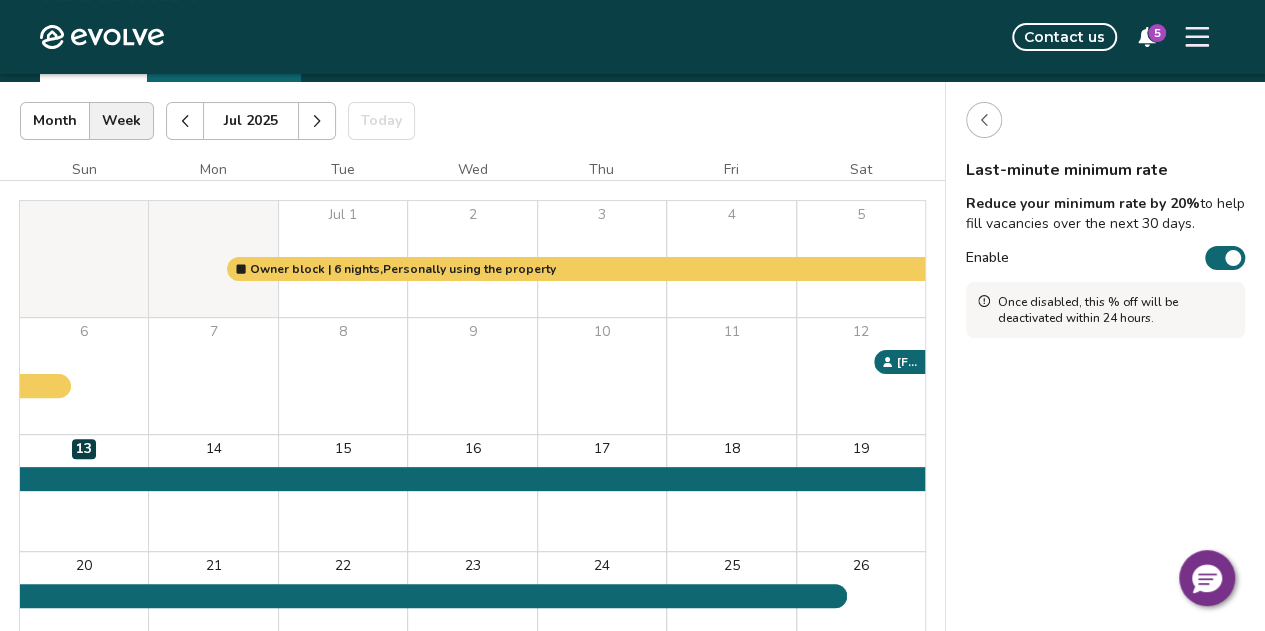 click 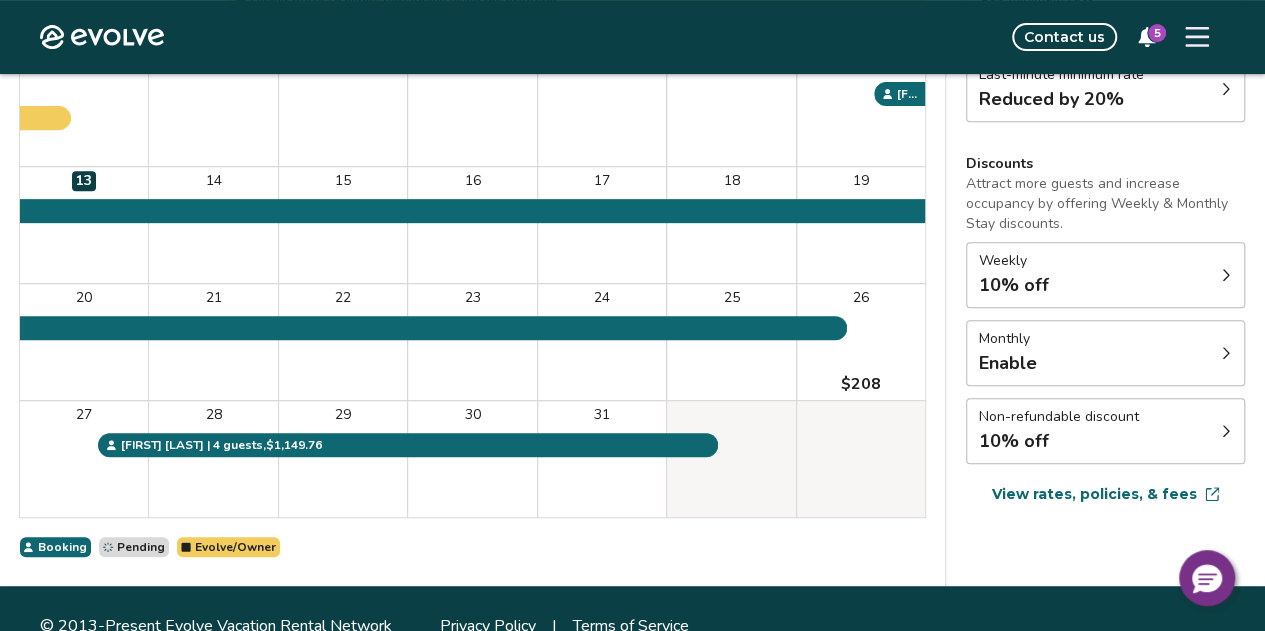 scroll, scrollTop: 402, scrollLeft: 0, axis: vertical 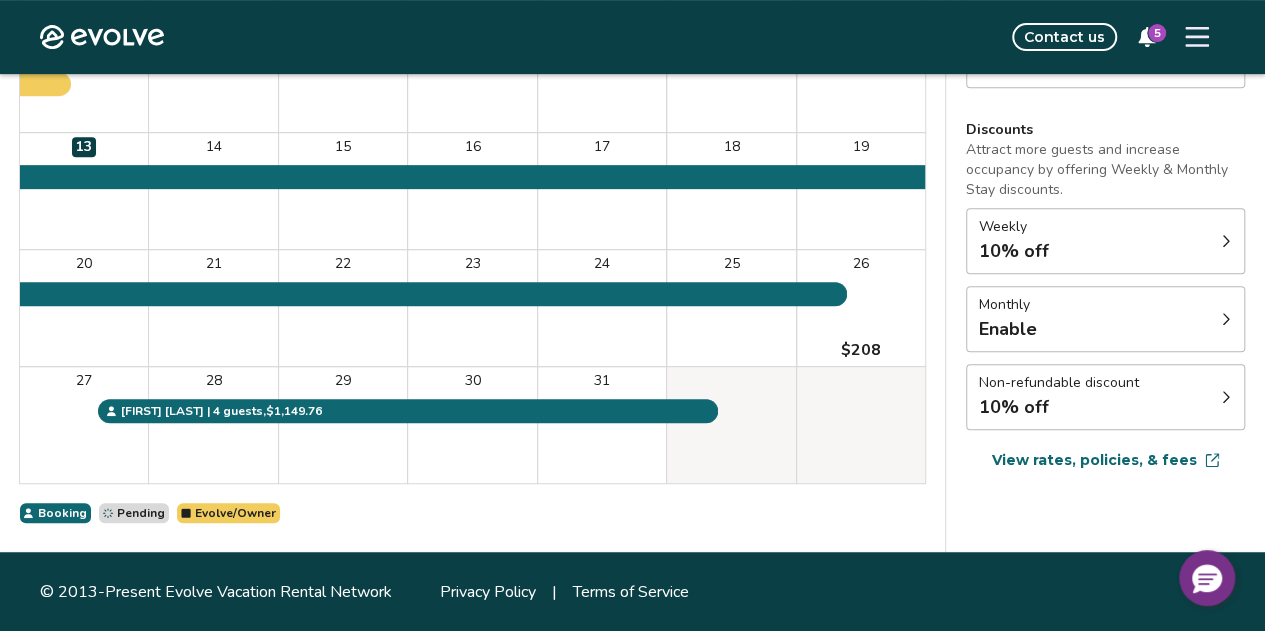click on "Monthly Enable" at bounding box center (1105, 319) 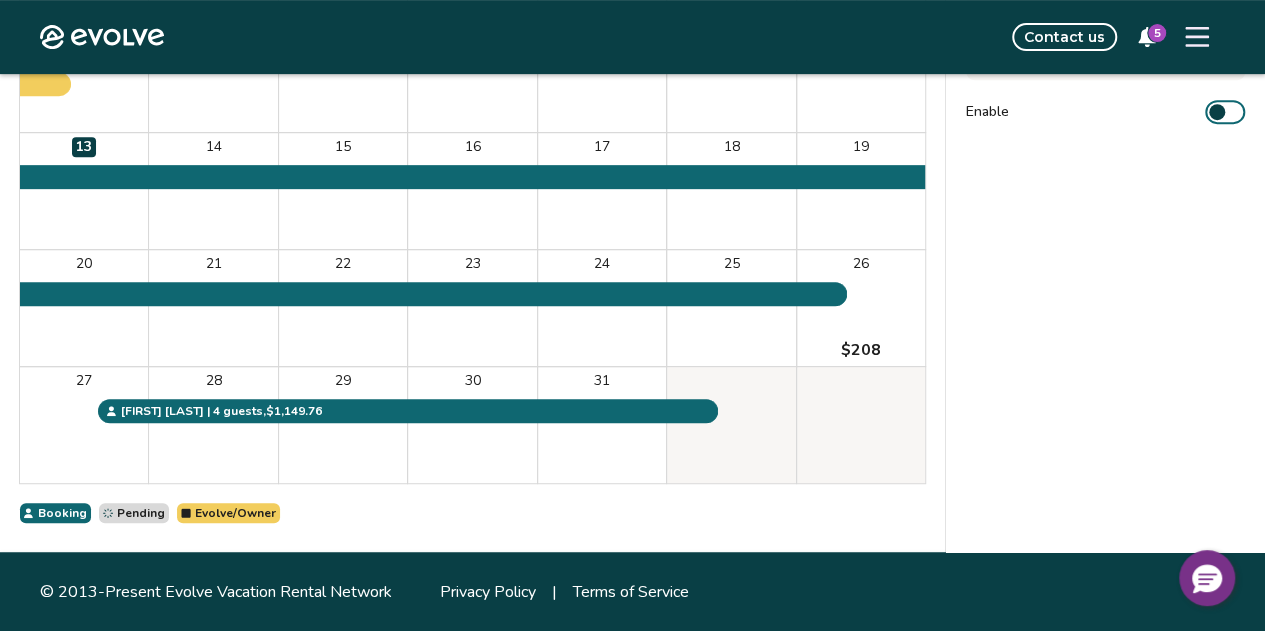 click on "Monthly discount Set a max-discount  % between 5% – 60%.  Your discount may bring your nightly rate below your minimum rates in some instances.   Learn more Your current weekly discount is 10%. If you'd like your monthly discount % to be lower than 10%, than you'll need to adjust your weekly discount % first. Enable" at bounding box center (1105, 166) 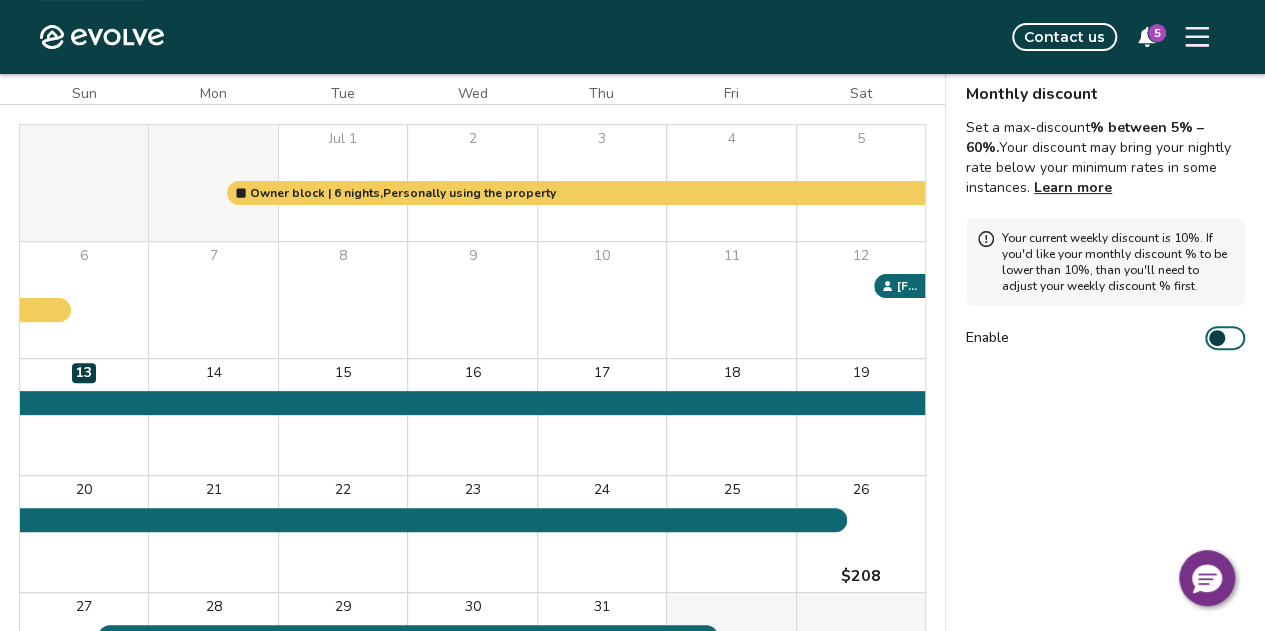 scroll, scrollTop: 0, scrollLeft: 0, axis: both 